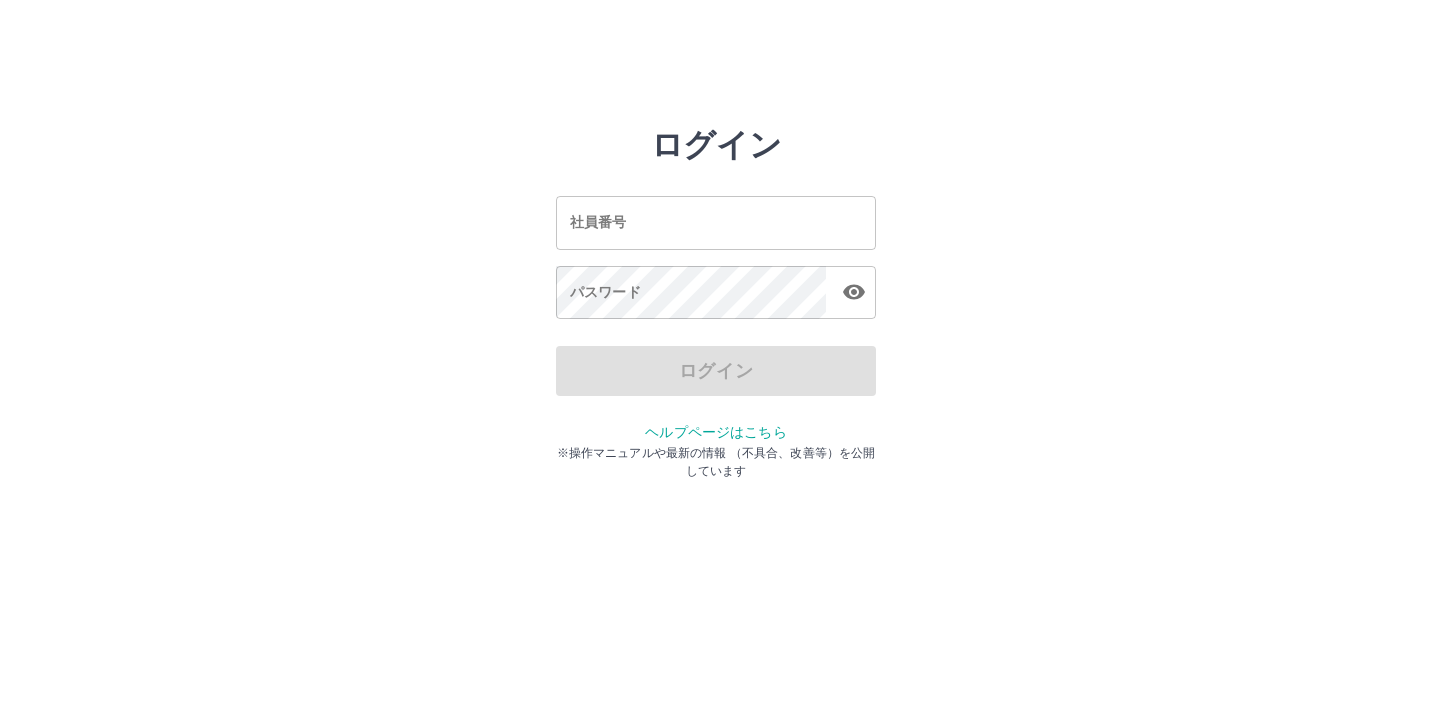 scroll, scrollTop: 0, scrollLeft: 0, axis: both 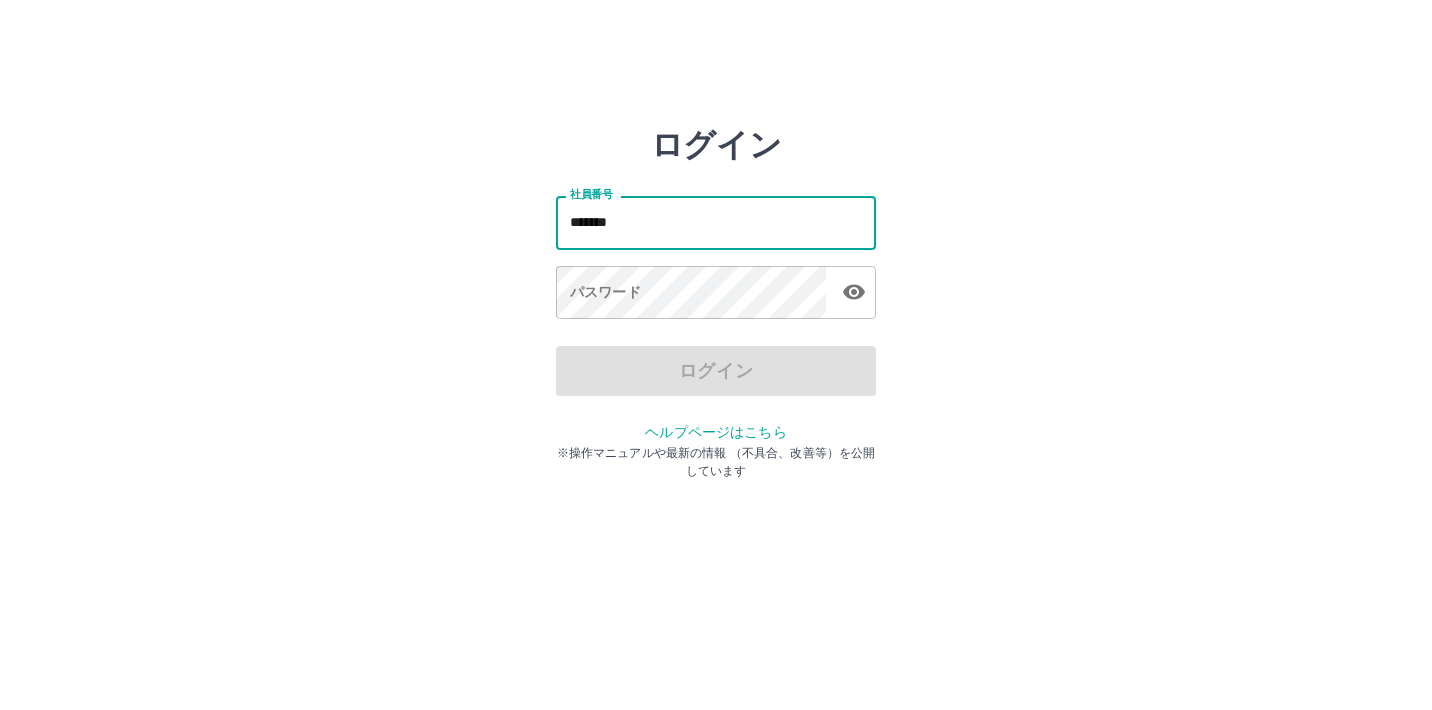 type on "*******" 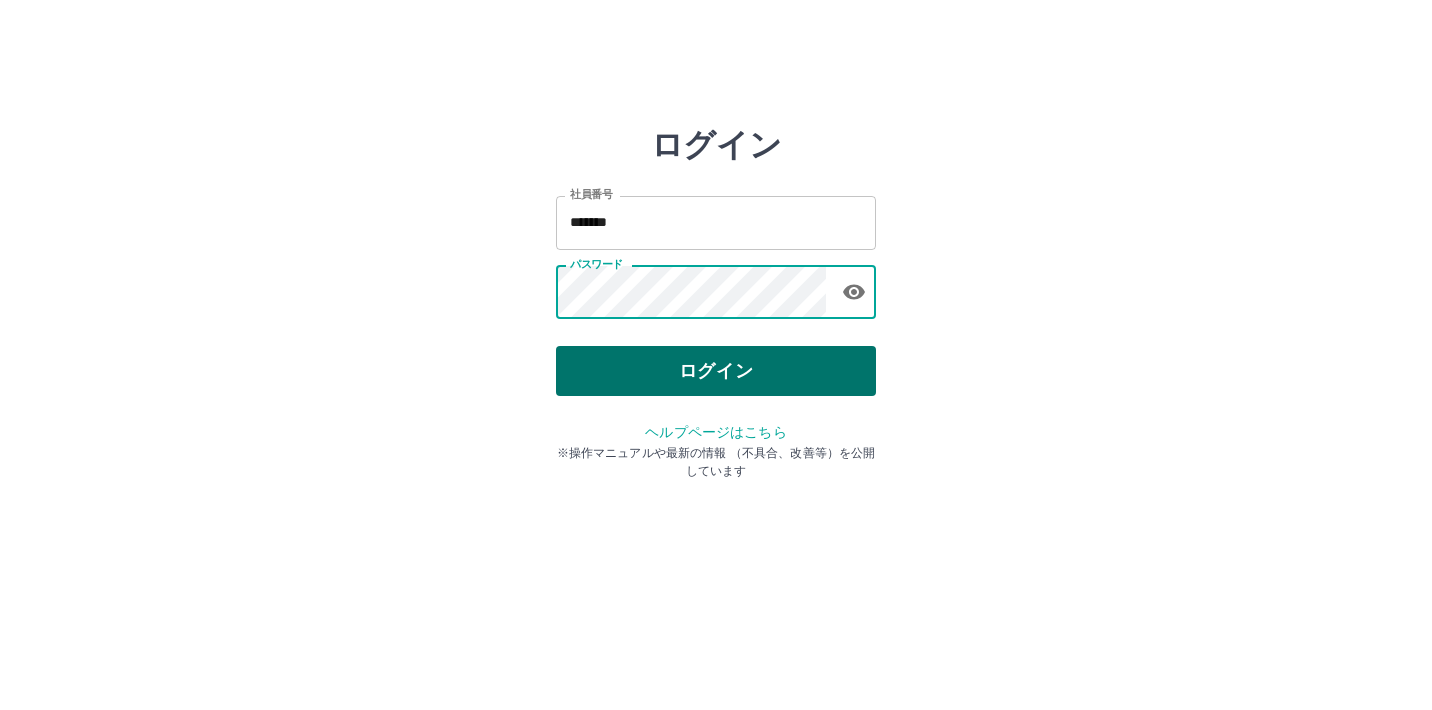 click on "ログイン" at bounding box center [716, 371] 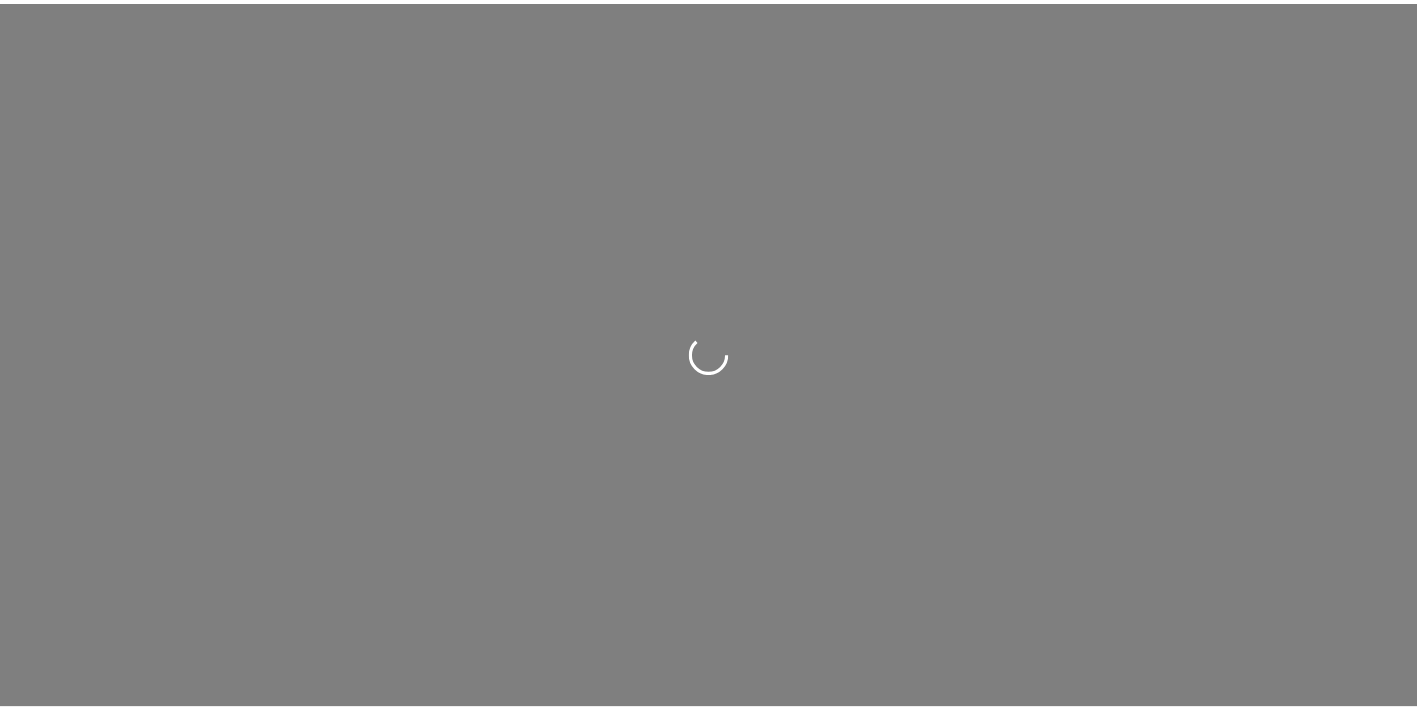 scroll, scrollTop: 0, scrollLeft: 0, axis: both 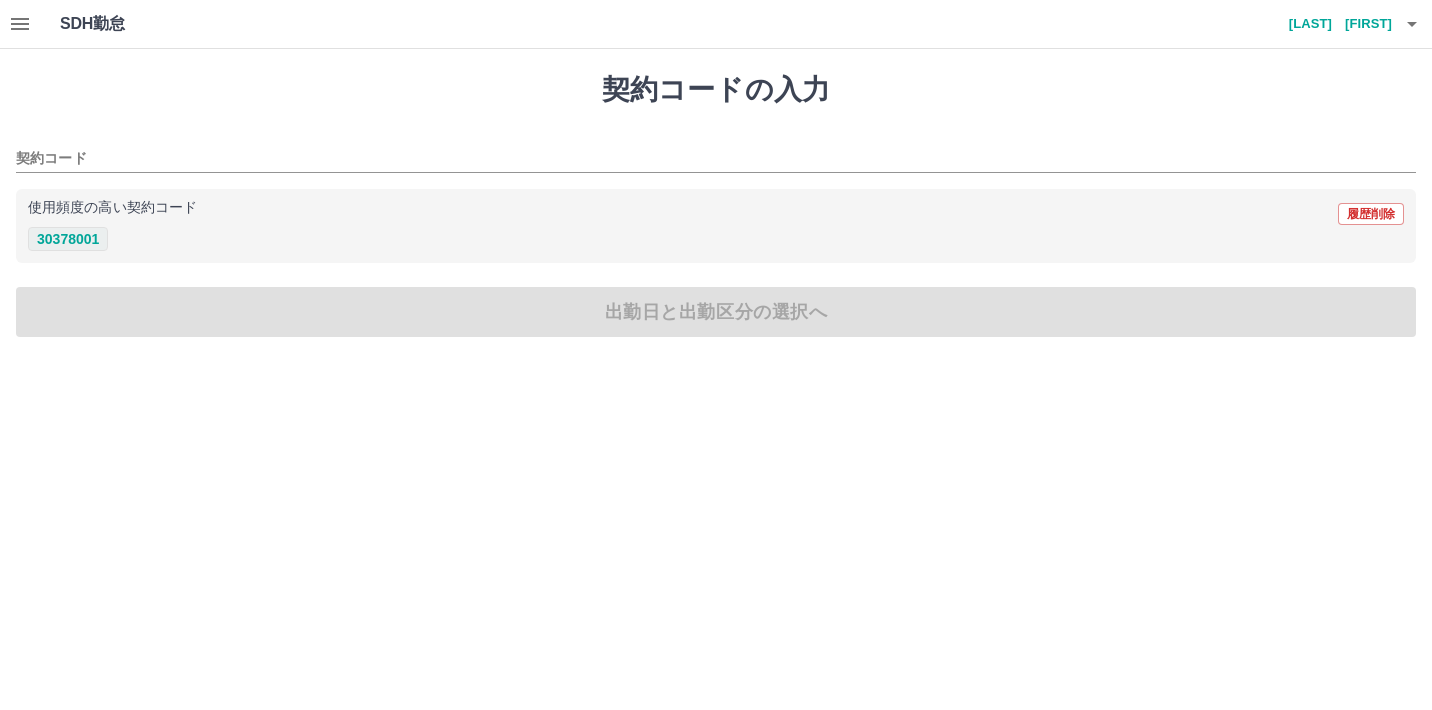 click on "30378001" at bounding box center (68, 239) 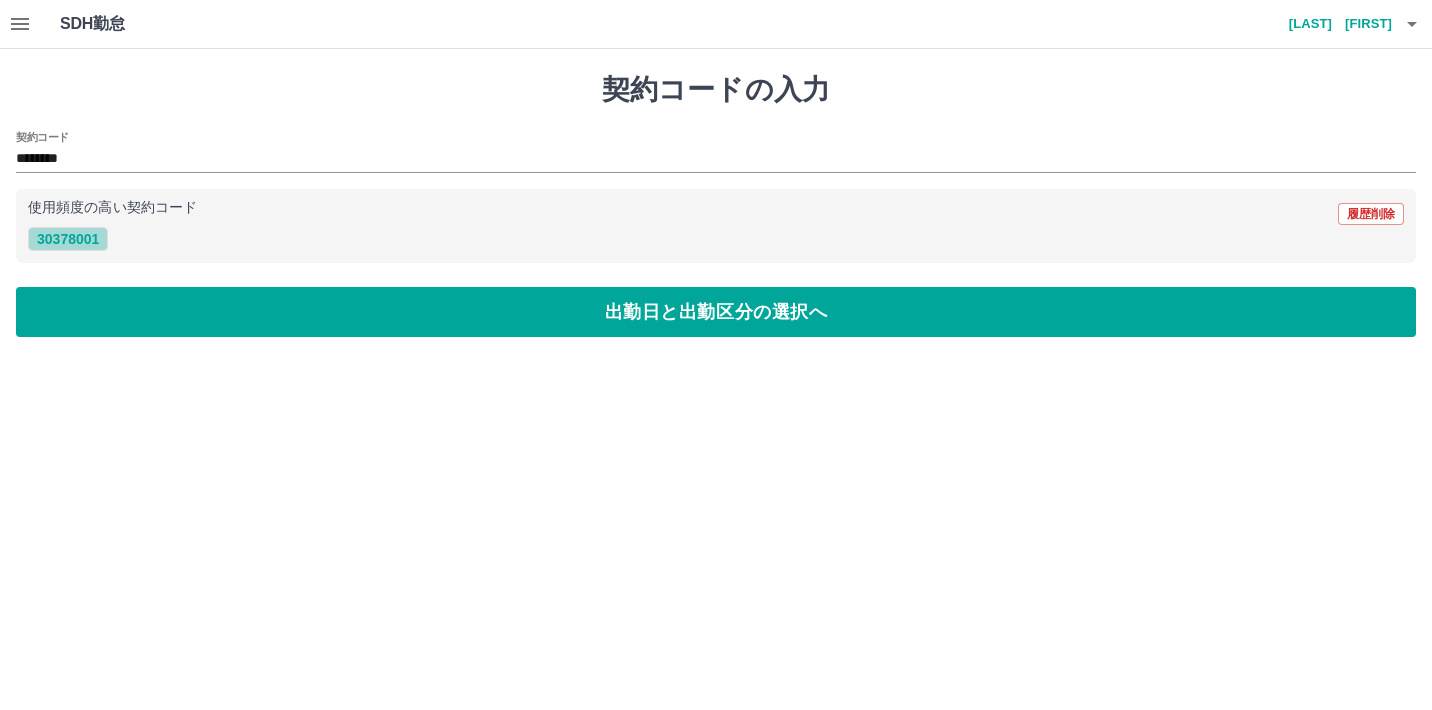 click on "30378001" at bounding box center (68, 239) 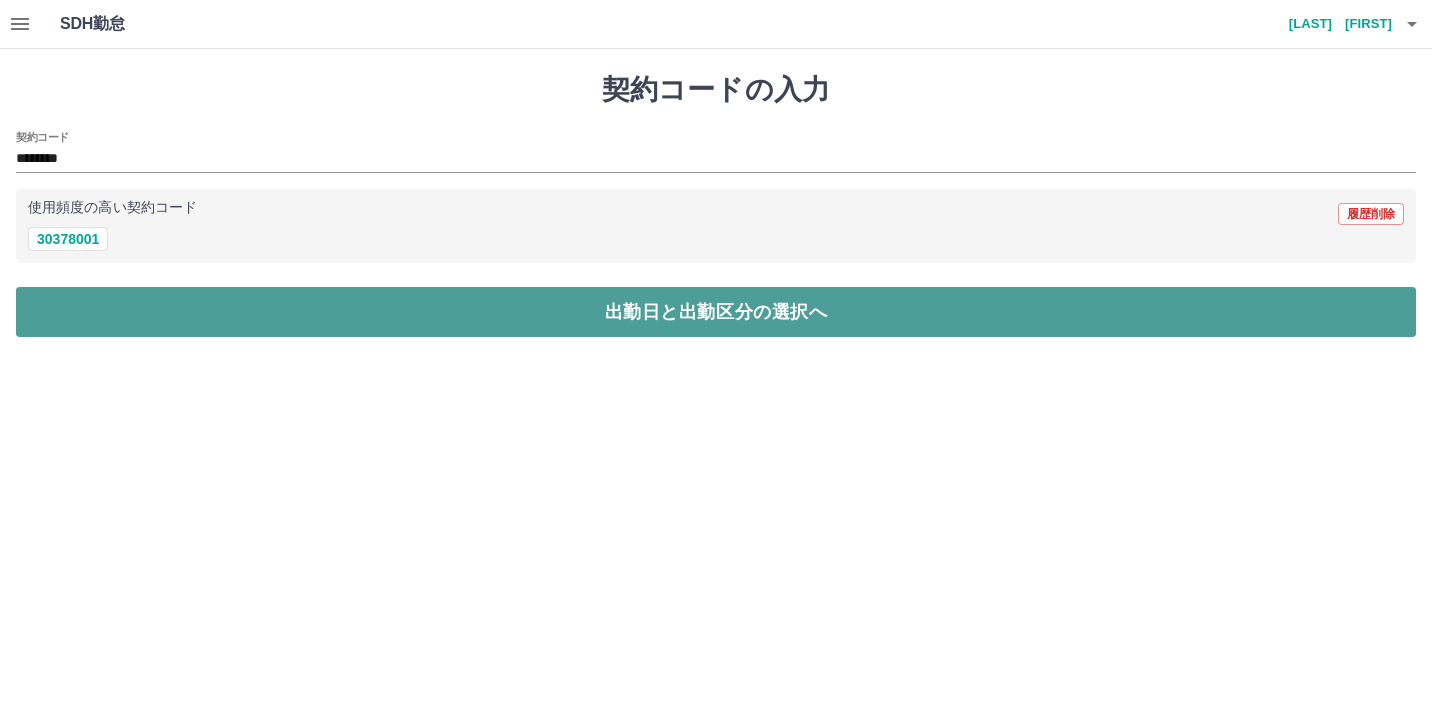 click on "出勤日と出勤区分の選択へ" at bounding box center (716, 312) 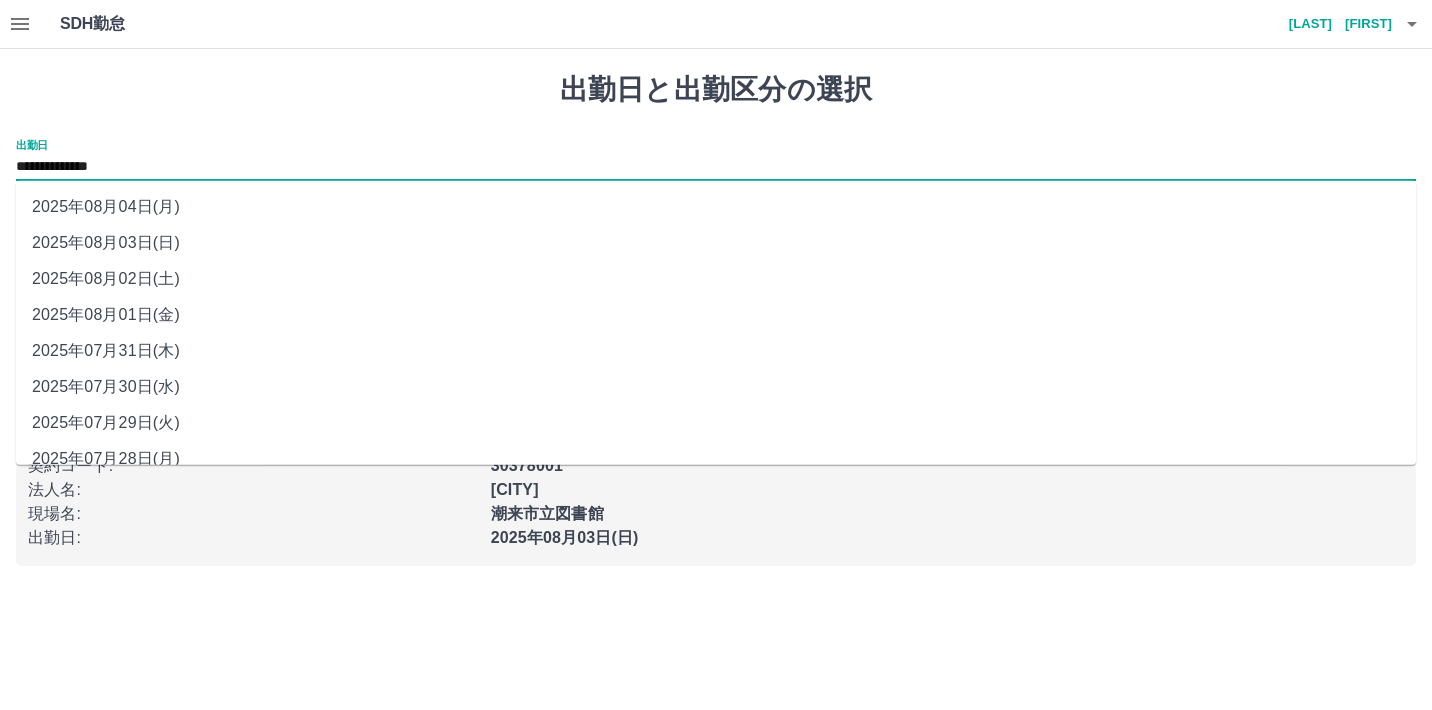 click on "**********" at bounding box center [716, 167] 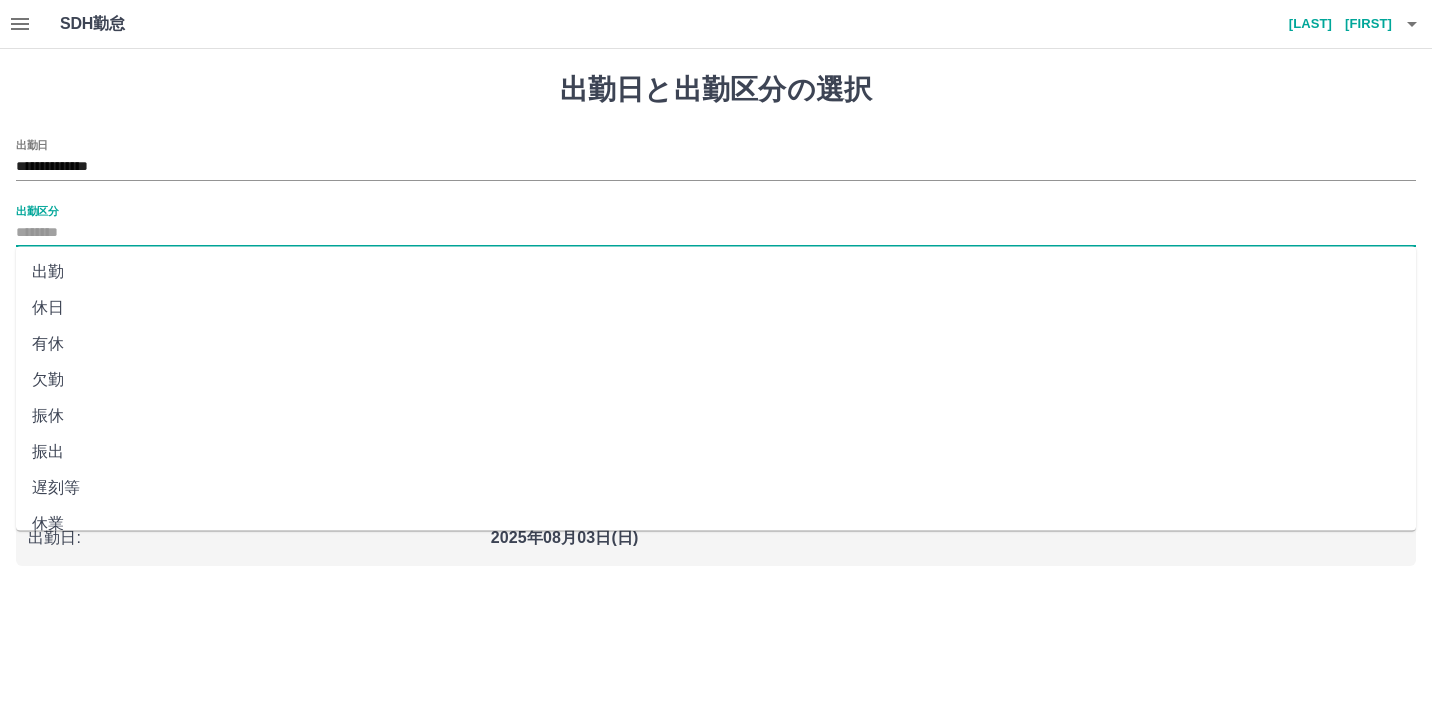 click on "出勤区分" at bounding box center (716, 233) 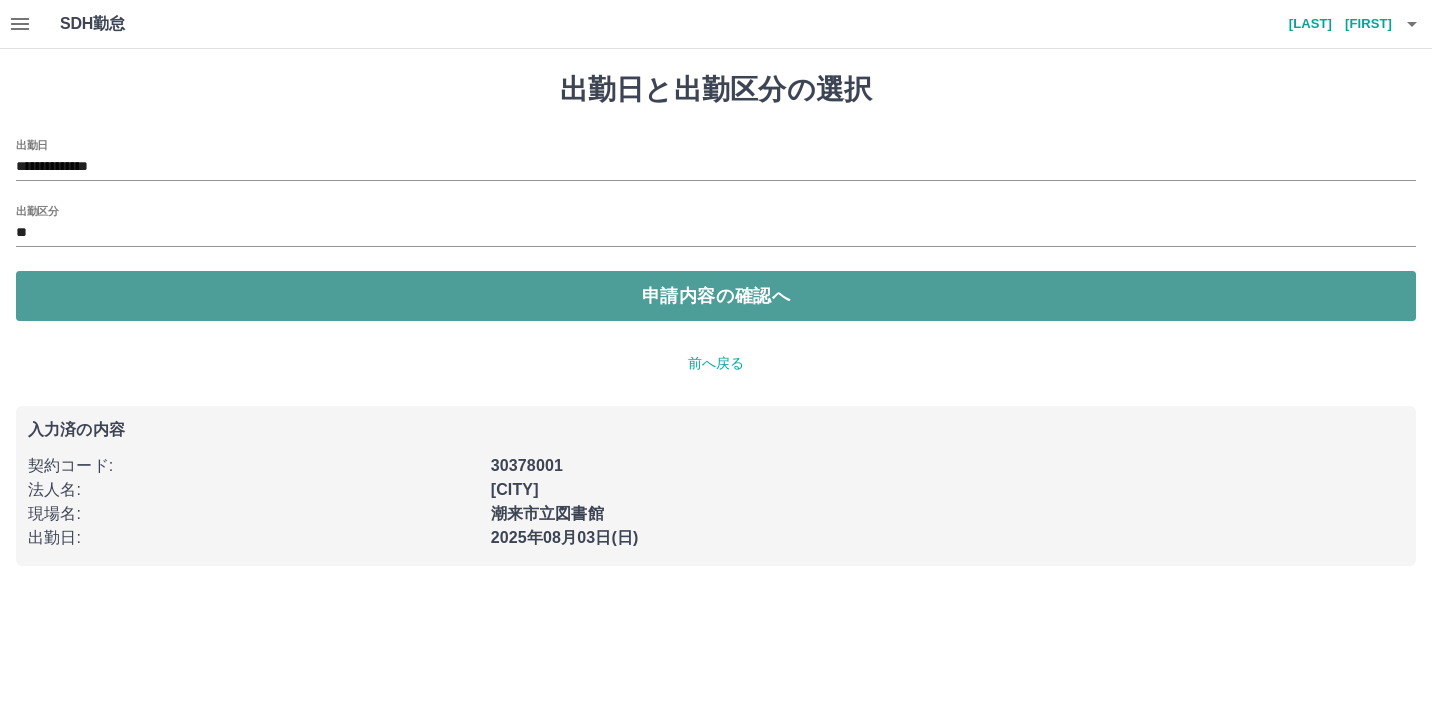 click on "申請内容の確認へ" at bounding box center (716, 296) 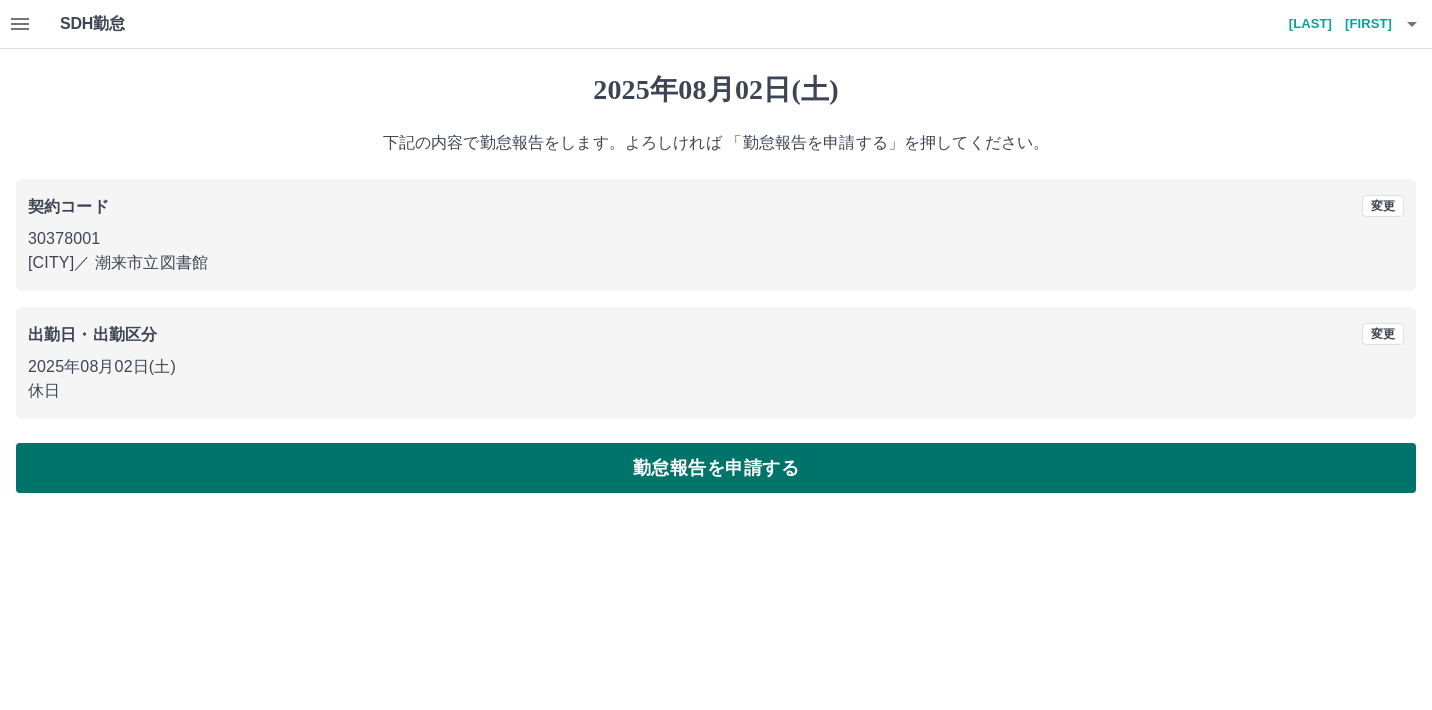 click on "勤怠報告を申請する" at bounding box center [716, 468] 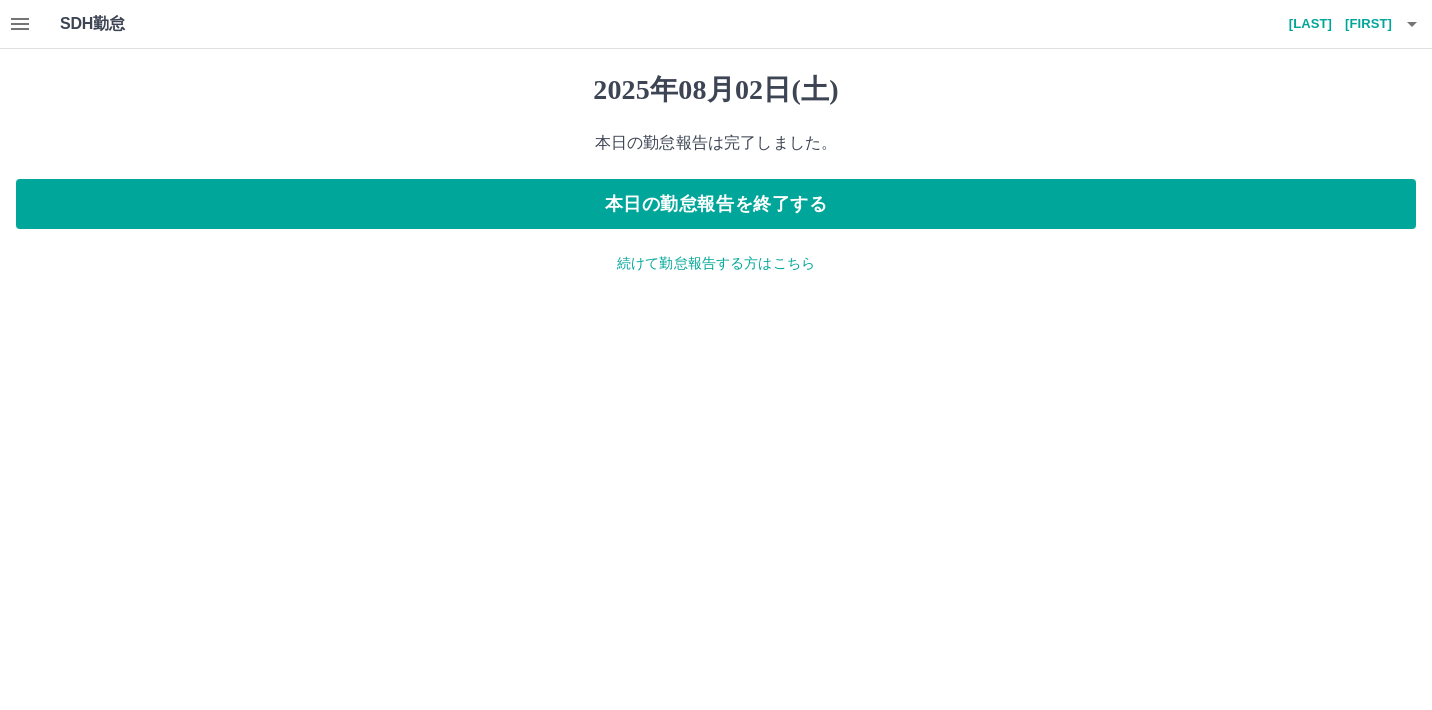 click on "2025年08月02日(土) 本日の勤怠報告は完了しました。 本日の勤怠報告を終了する 続けて勤怠報告する方はこちら" at bounding box center [716, 173] 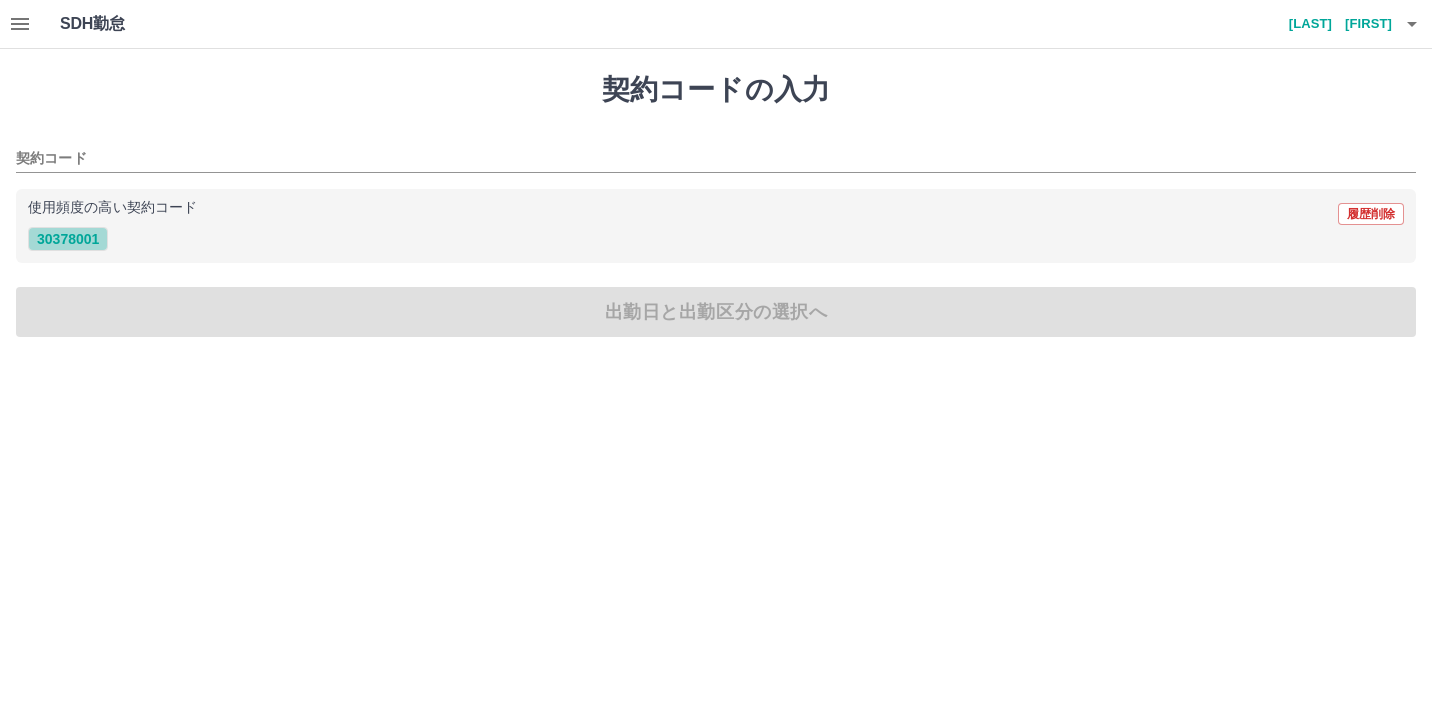 click on "30378001" at bounding box center (68, 239) 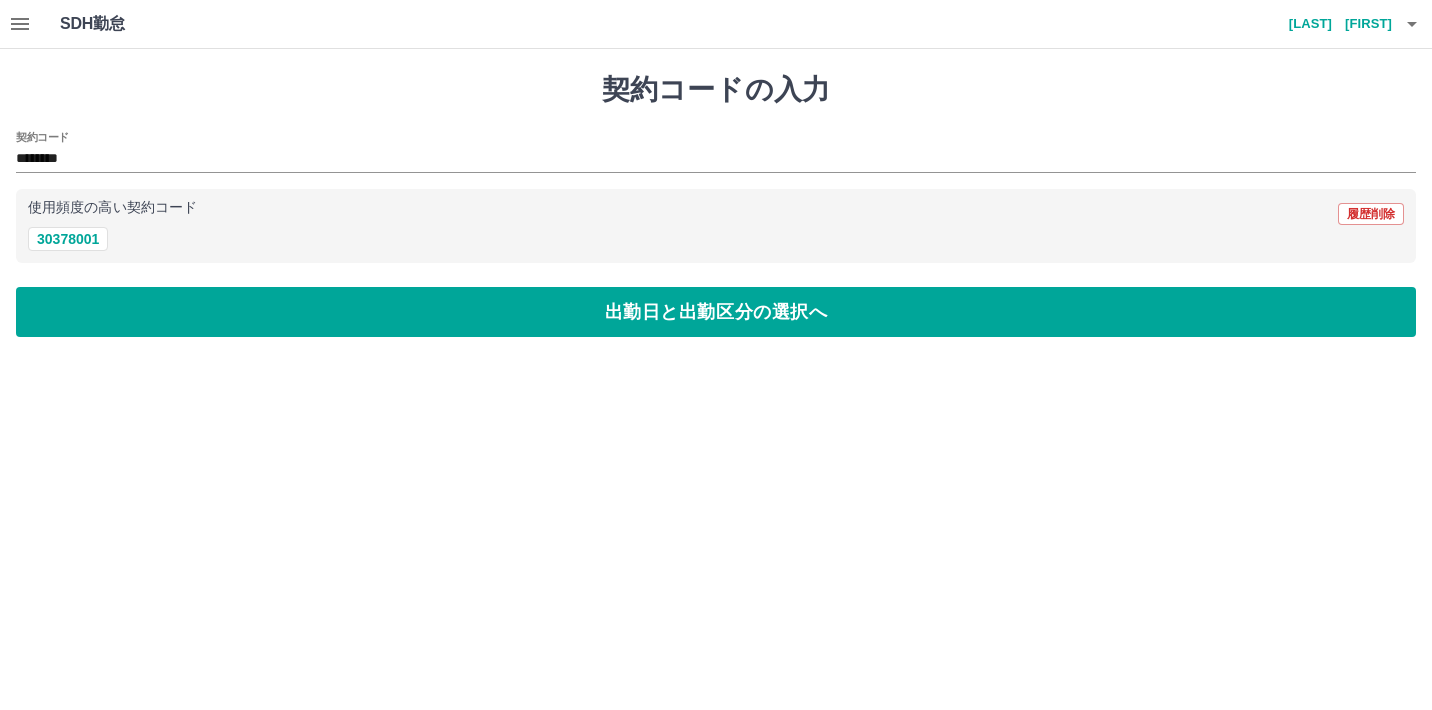 click on "契約コードの入力 契約コード ******** 使用頻度の高い契約コード 履歴削除 30378001 出勤日と出勤区分の選択へ" at bounding box center [716, 205] 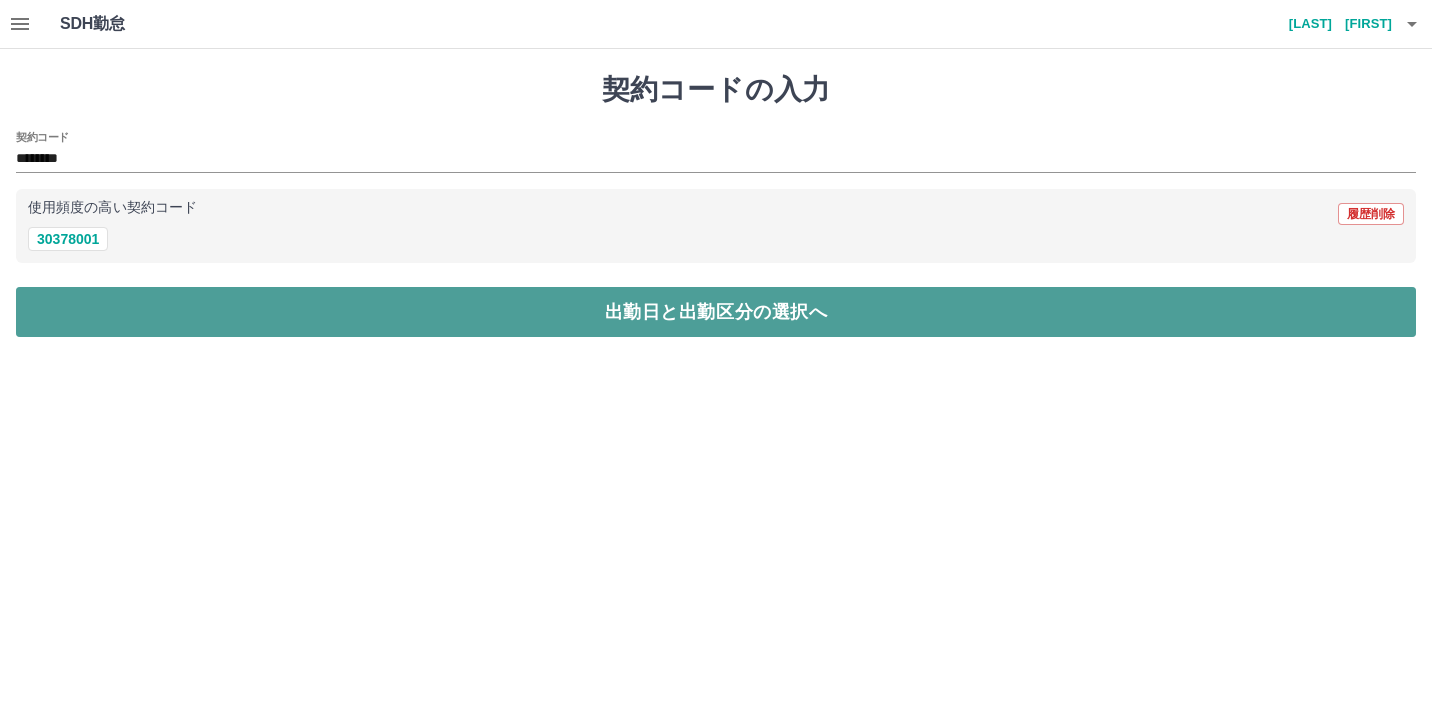 click on "出勤日と出勤区分の選択へ" at bounding box center [716, 312] 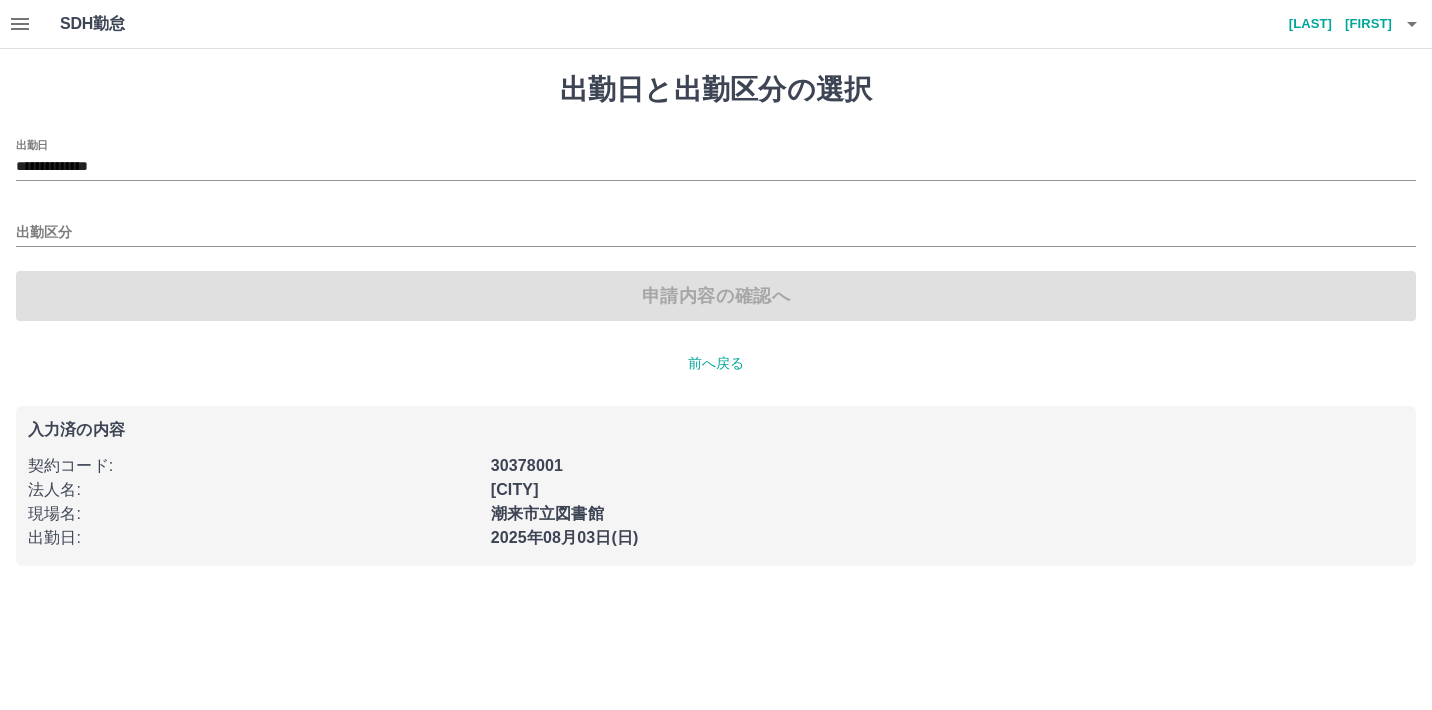 click on "出勤区分" at bounding box center (716, 226) 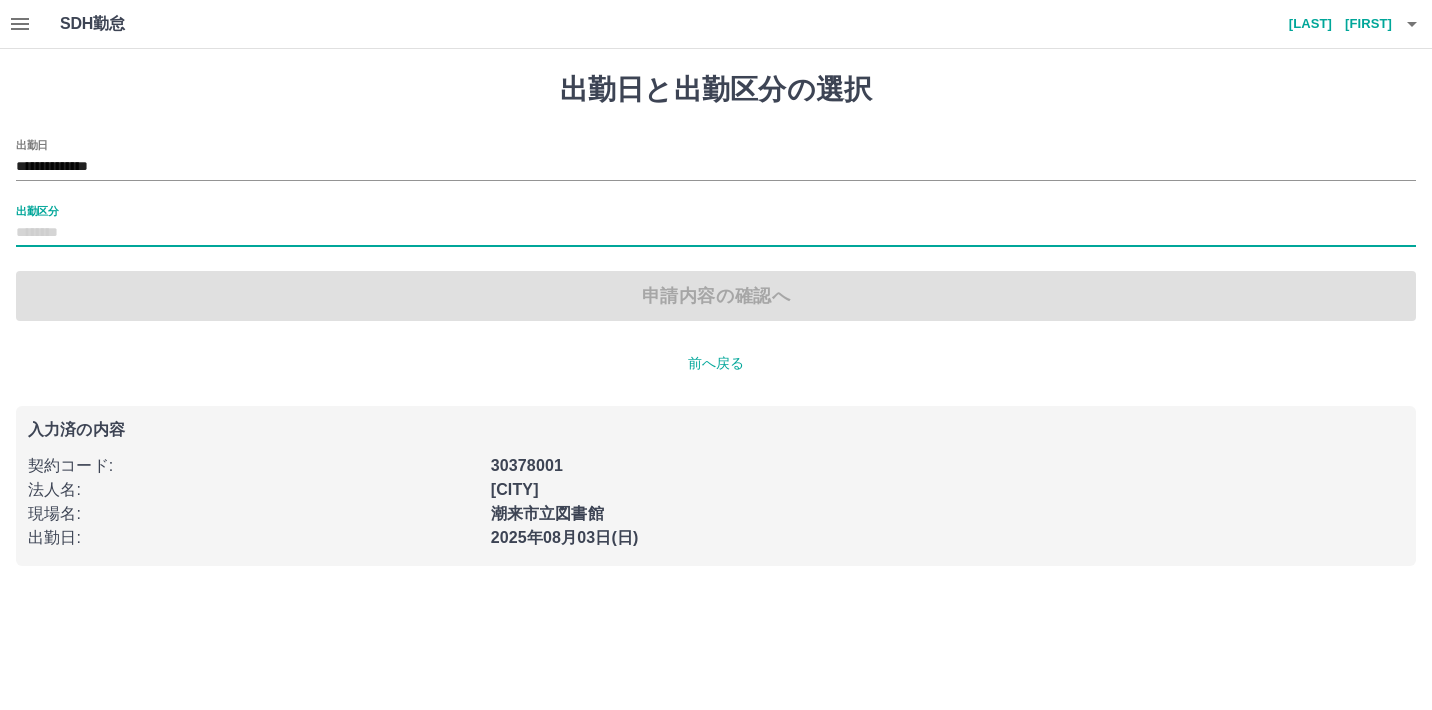 click on "出勤区分" at bounding box center [716, 233] 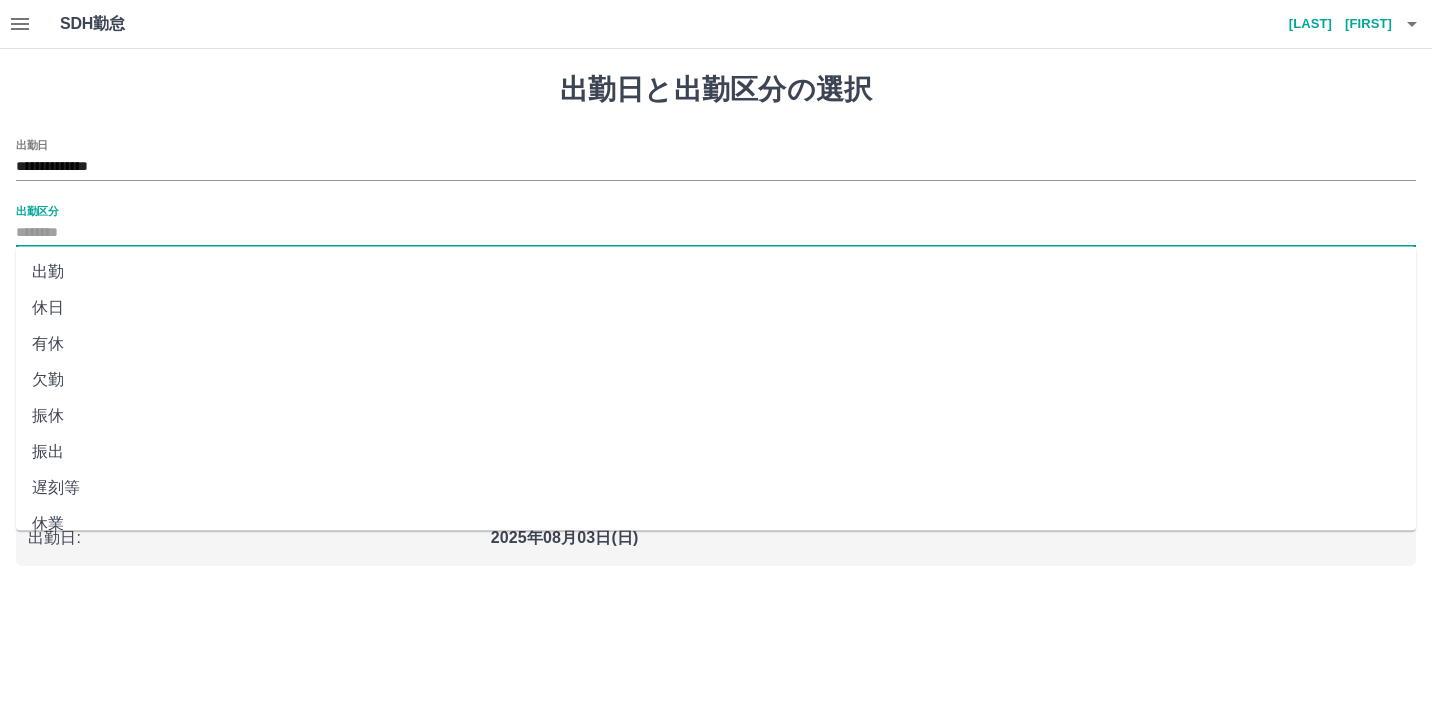 click on "出勤" at bounding box center [716, 272] 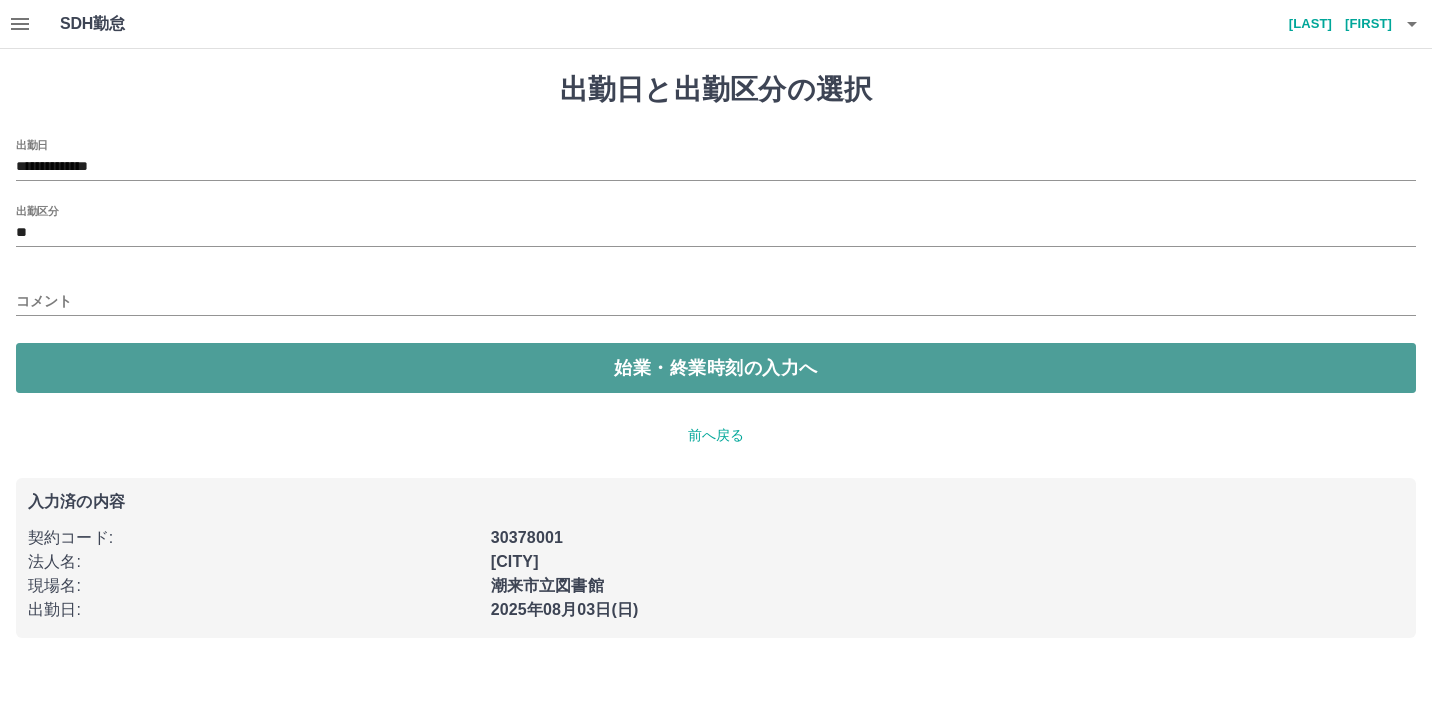 click on "始業・終業時刻の入力へ" at bounding box center [716, 368] 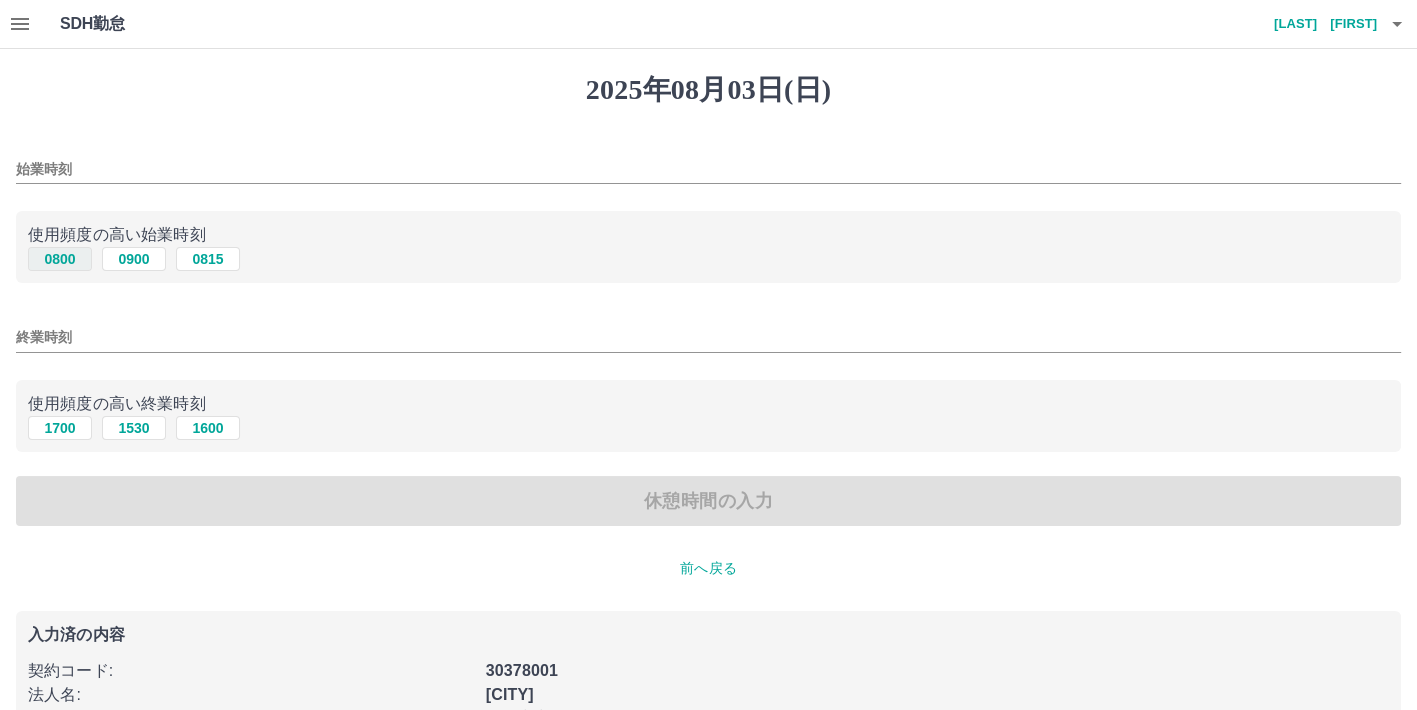 click on "0800" at bounding box center (60, 259) 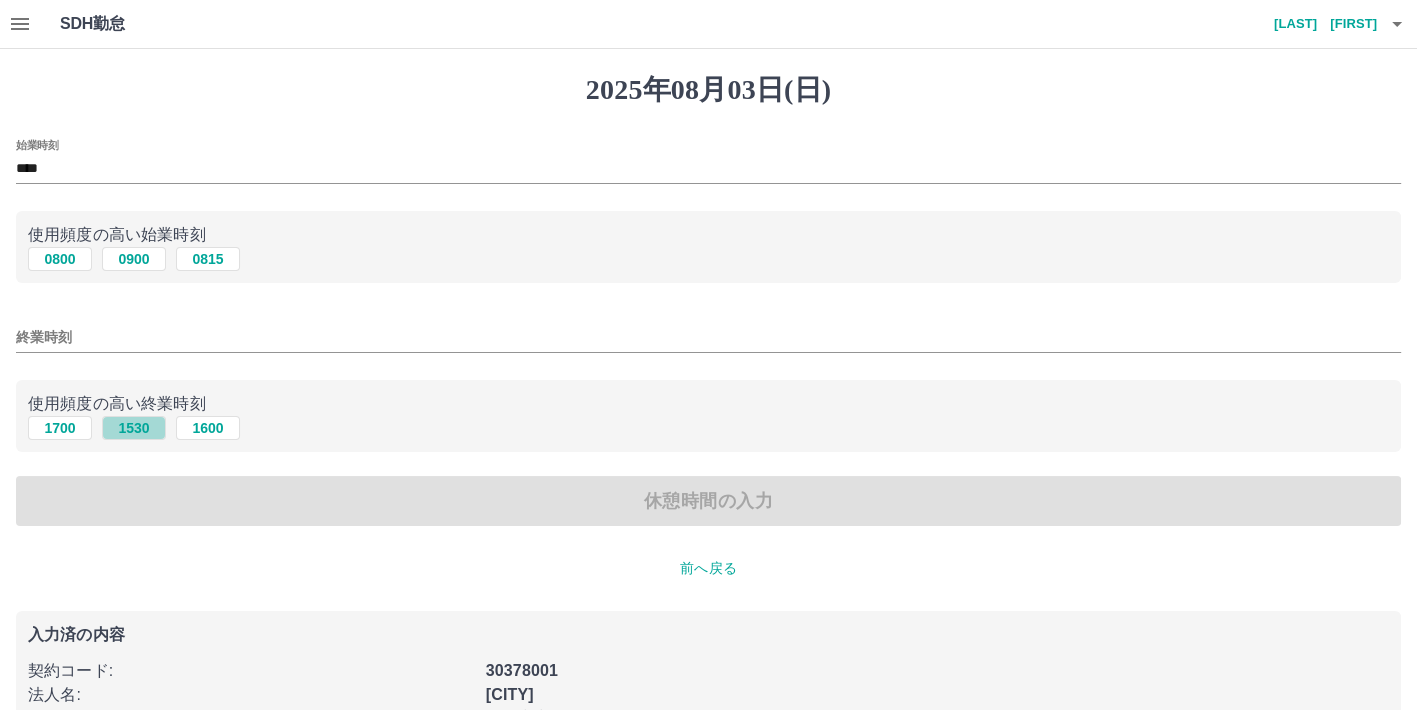 click on "1530" at bounding box center (134, 428) 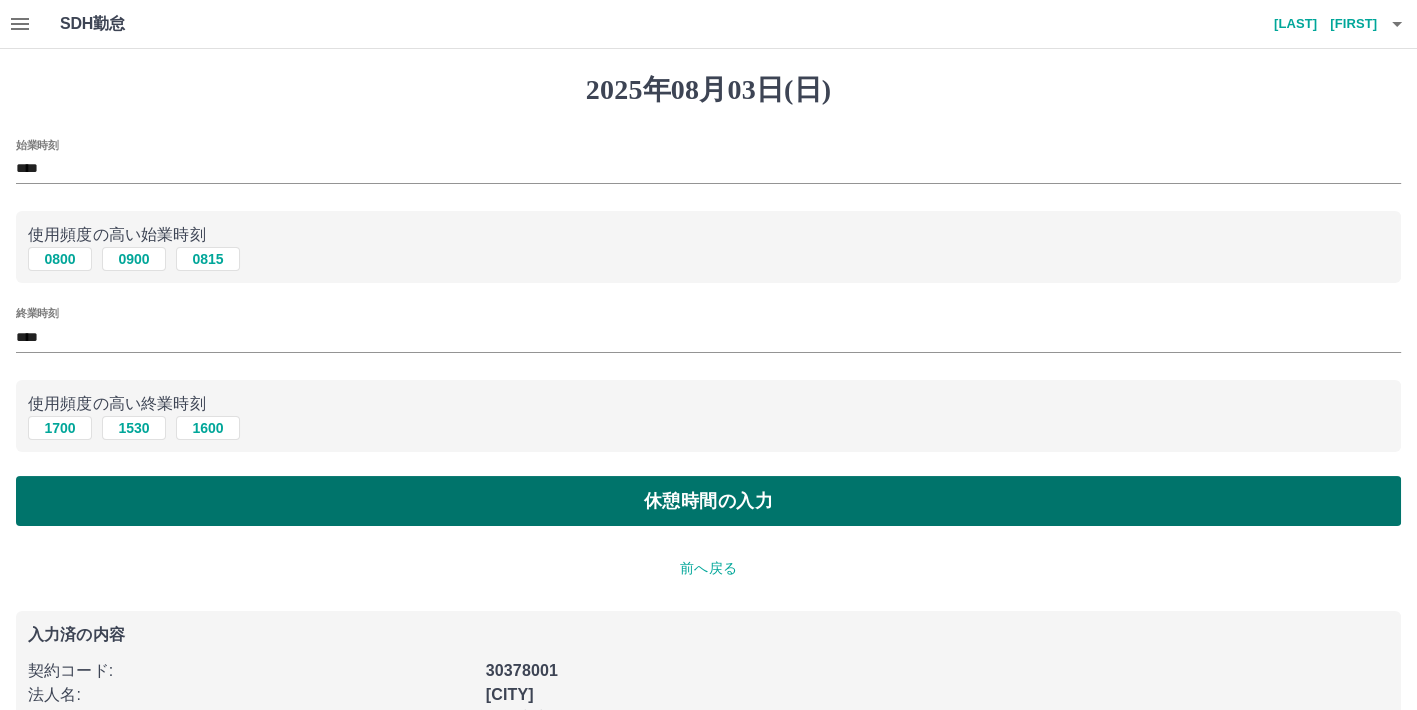 click on "休憩時間の入力" at bounding box center [708, 501] 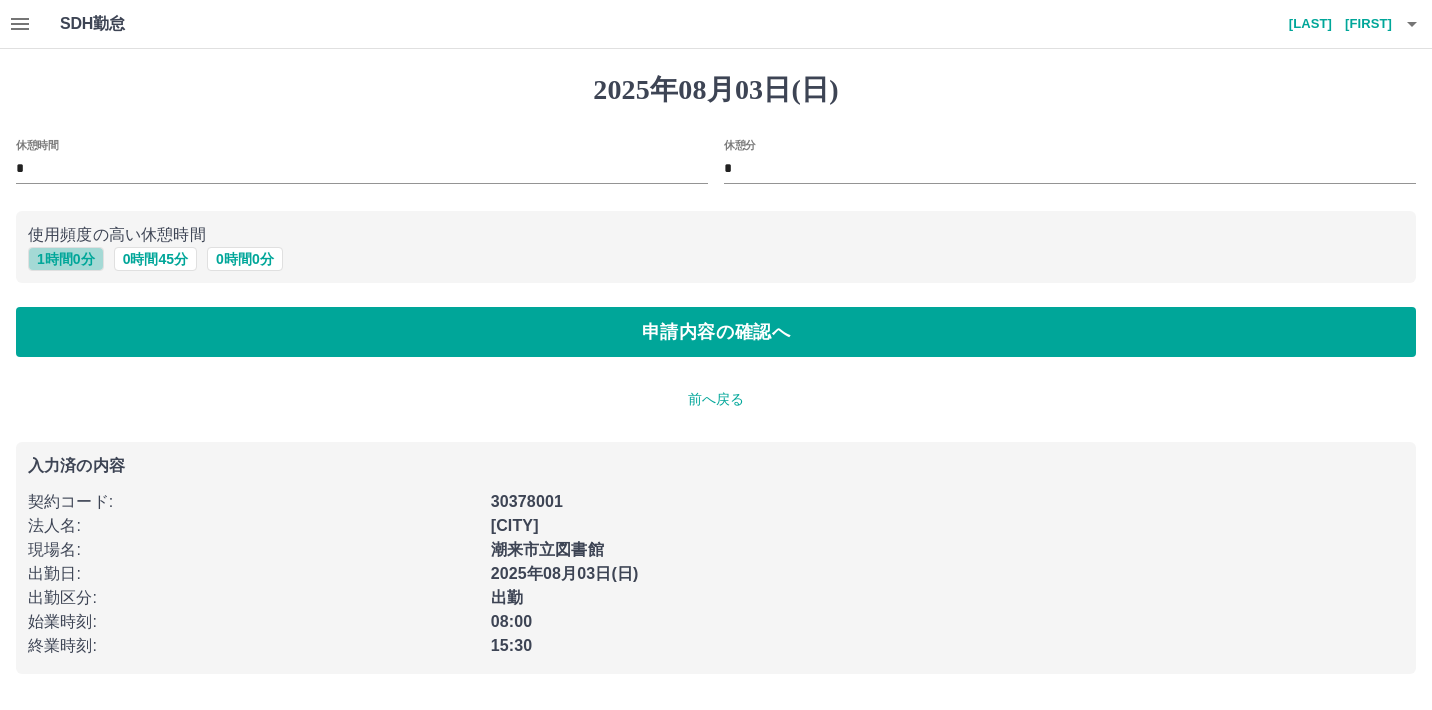 click on "1 時間 0 分" at bounding box center [66, 259] 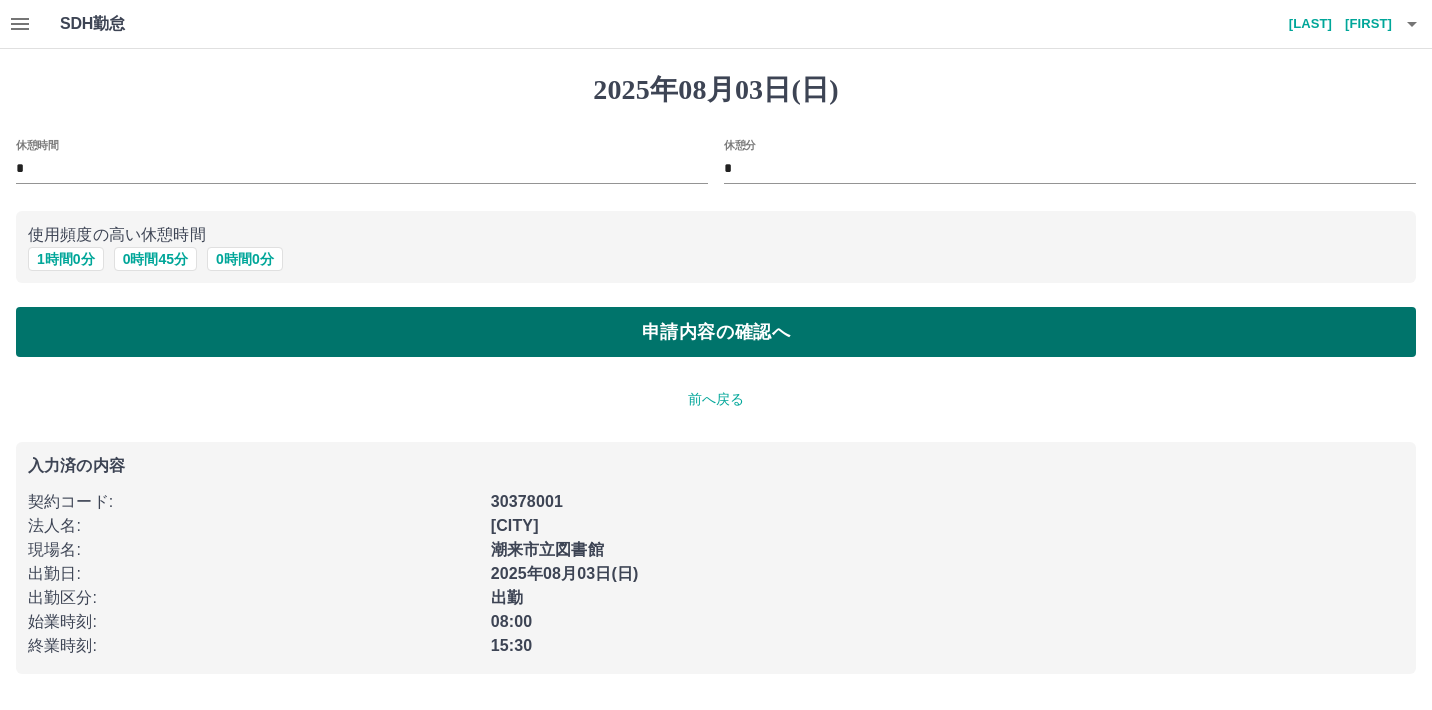 click on "申請内容の確認へ" at bounding box center [716, 332] 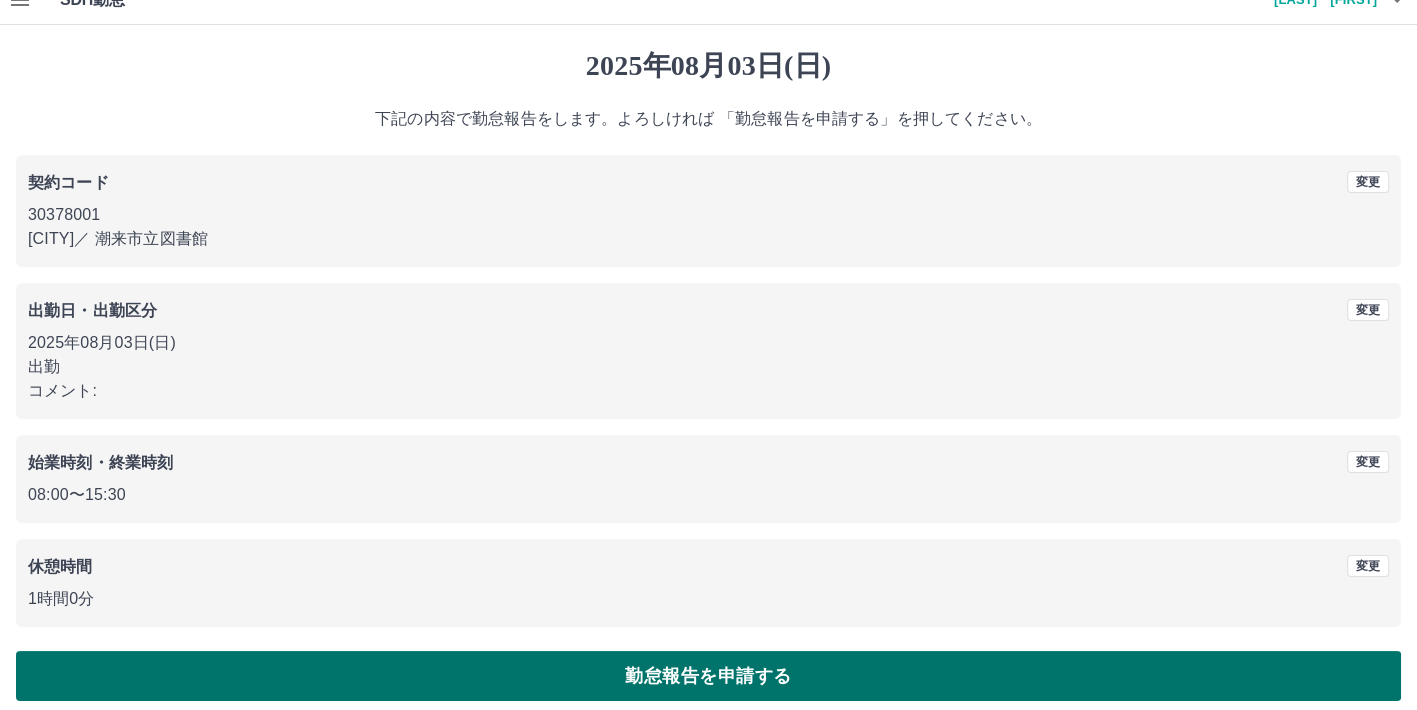 scroll, scrollTop: 38, scrollLeft: 0, axis: vertical 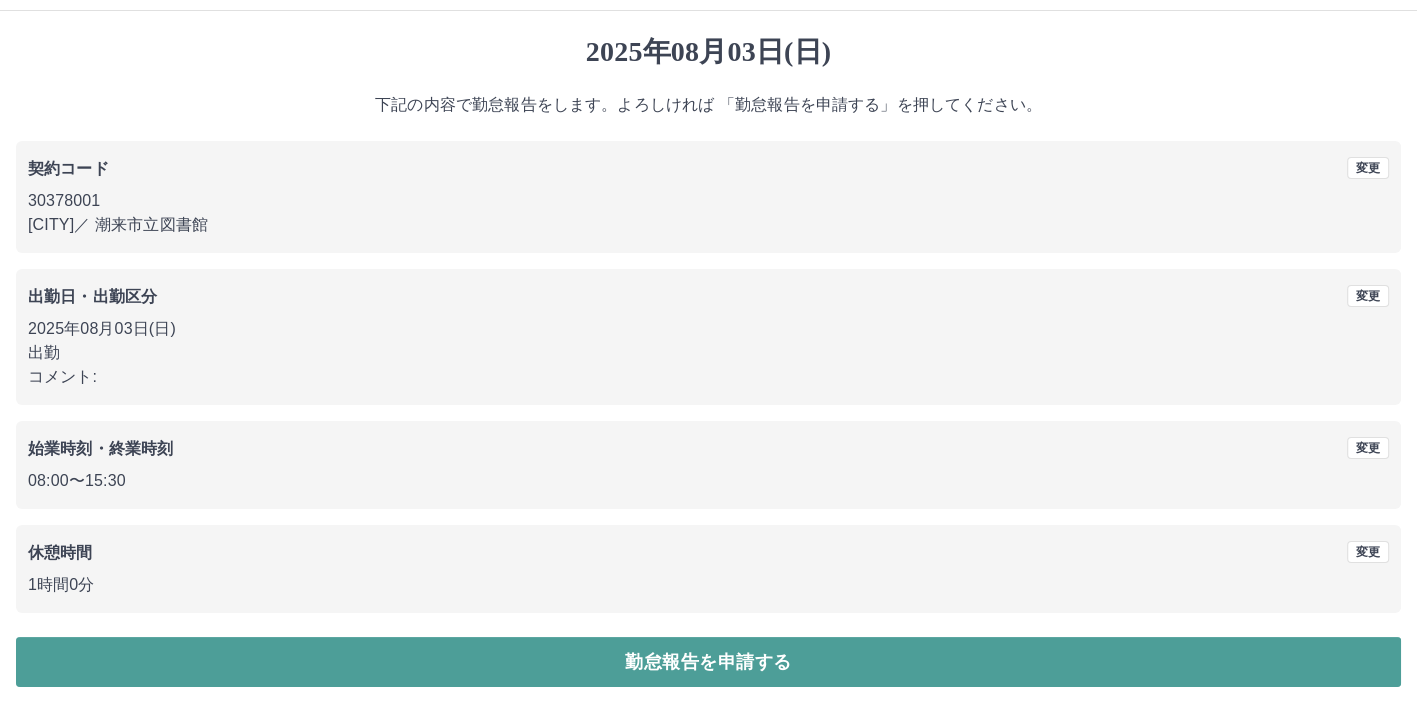 click on "勤怠報告を申請する" at bounding box center (708, 662) 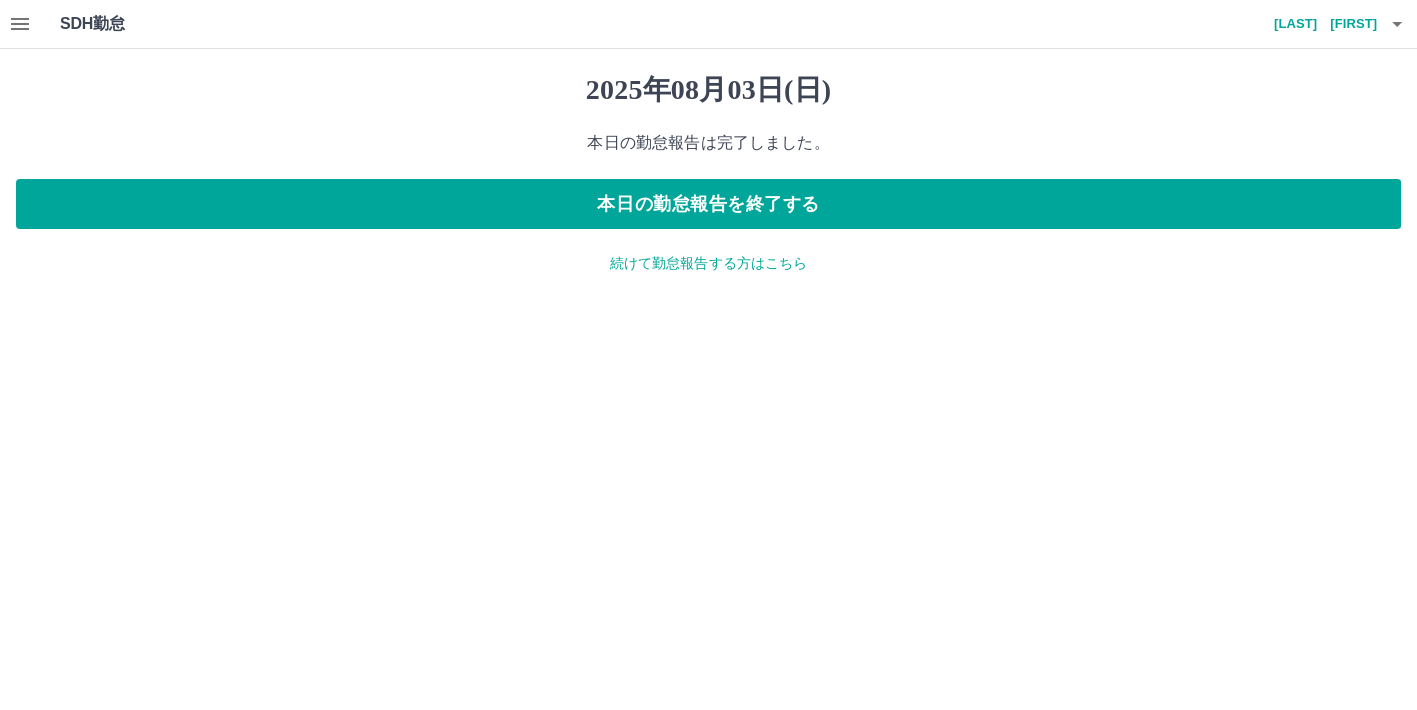 scroll, scrollTop: 0, scrollLeft: 0, axis: both 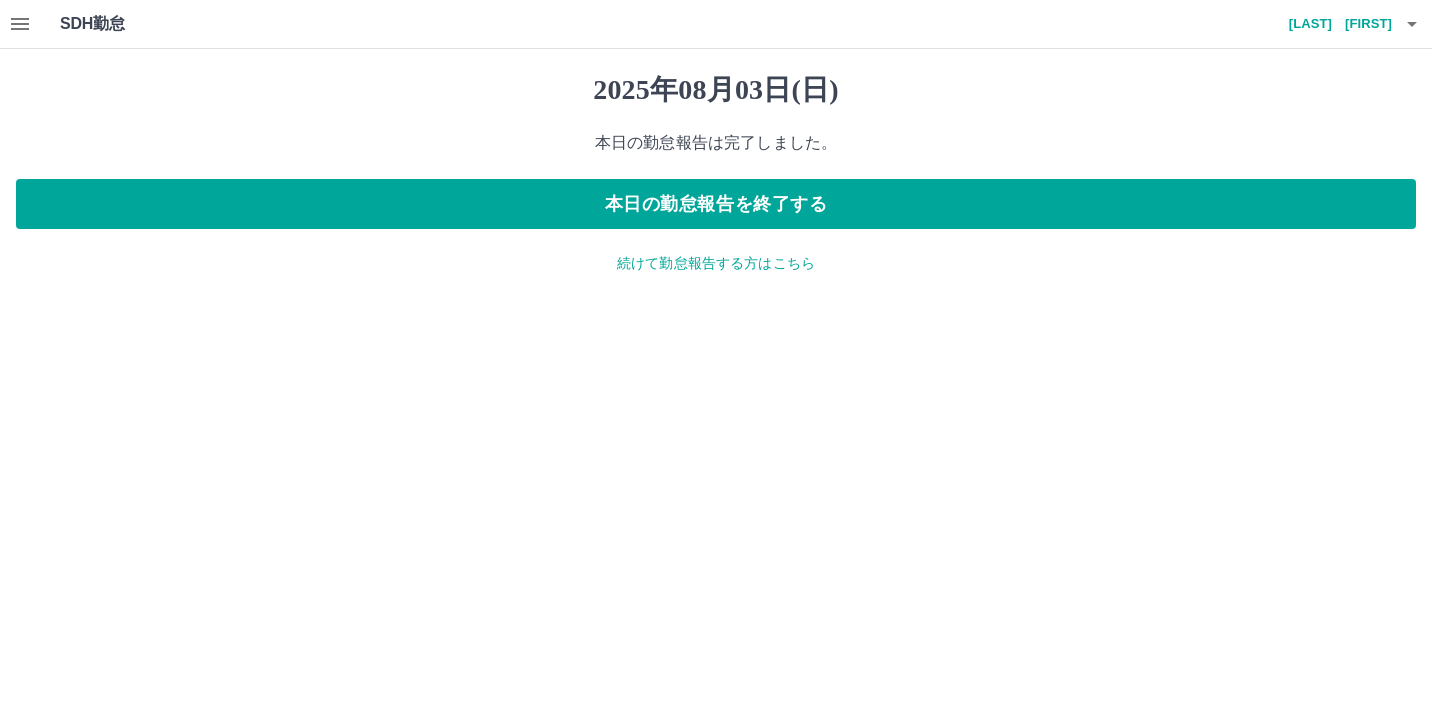 click 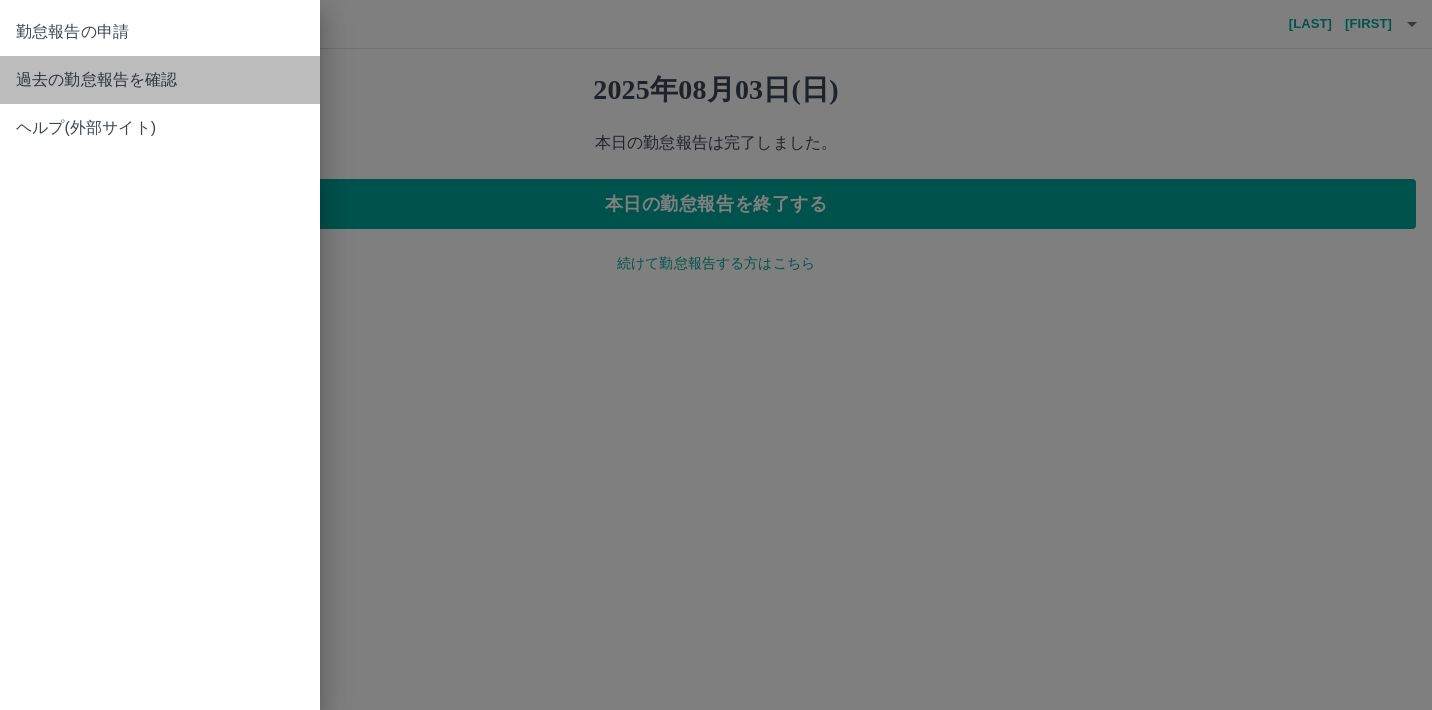 click on "過去の勤怠報告を確認" at bounding box center [160, 80] 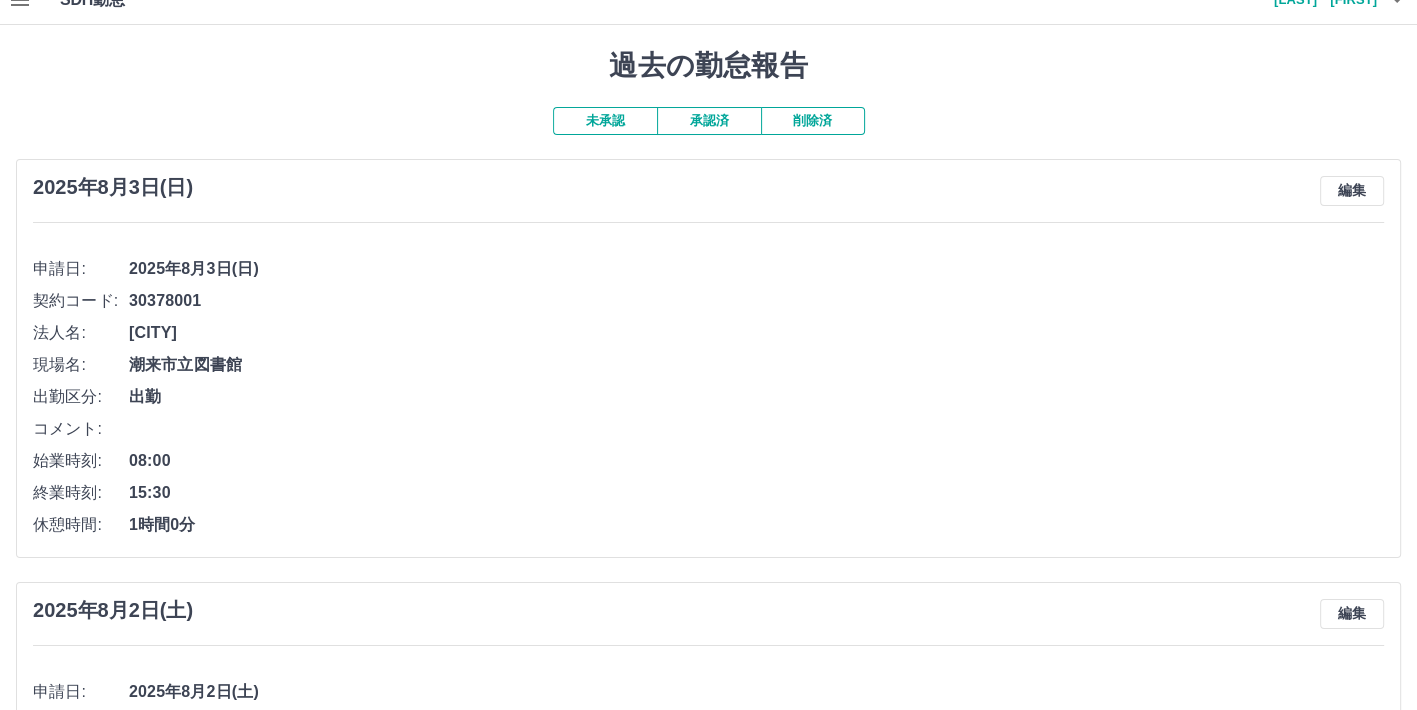 scroll, scrollTop: 0, scrollLeft: 0, axis: both 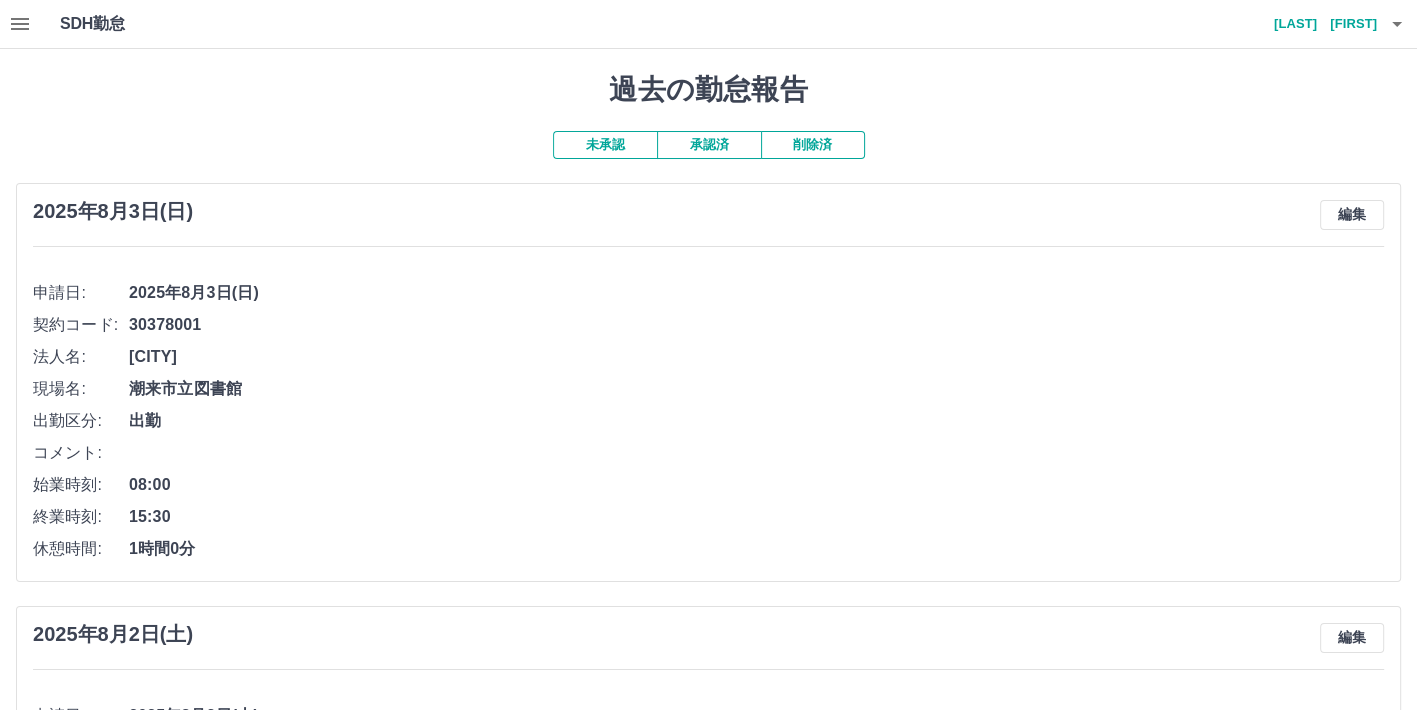 click on "承認済" at bounding box center [709, 145] 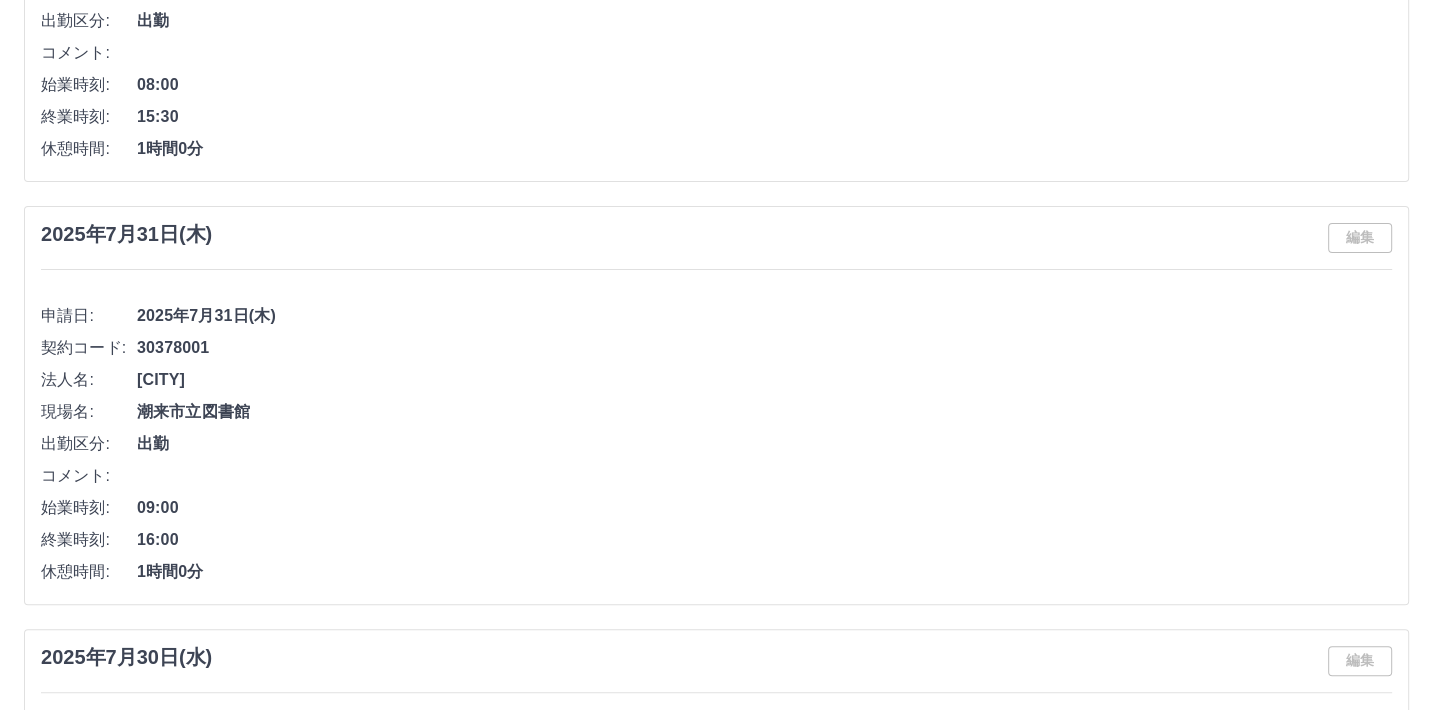 scroll, scrollTop: 0, scrollLeft: 0, axis: both 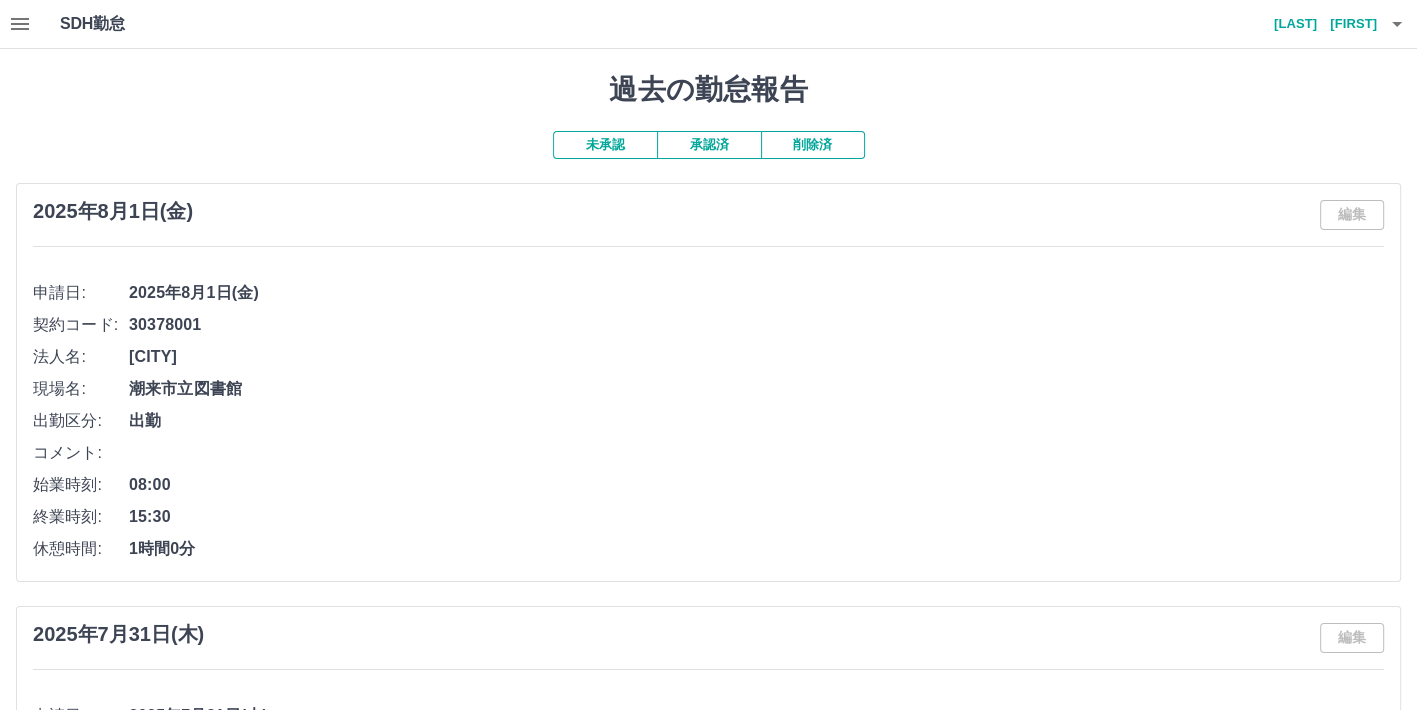 click 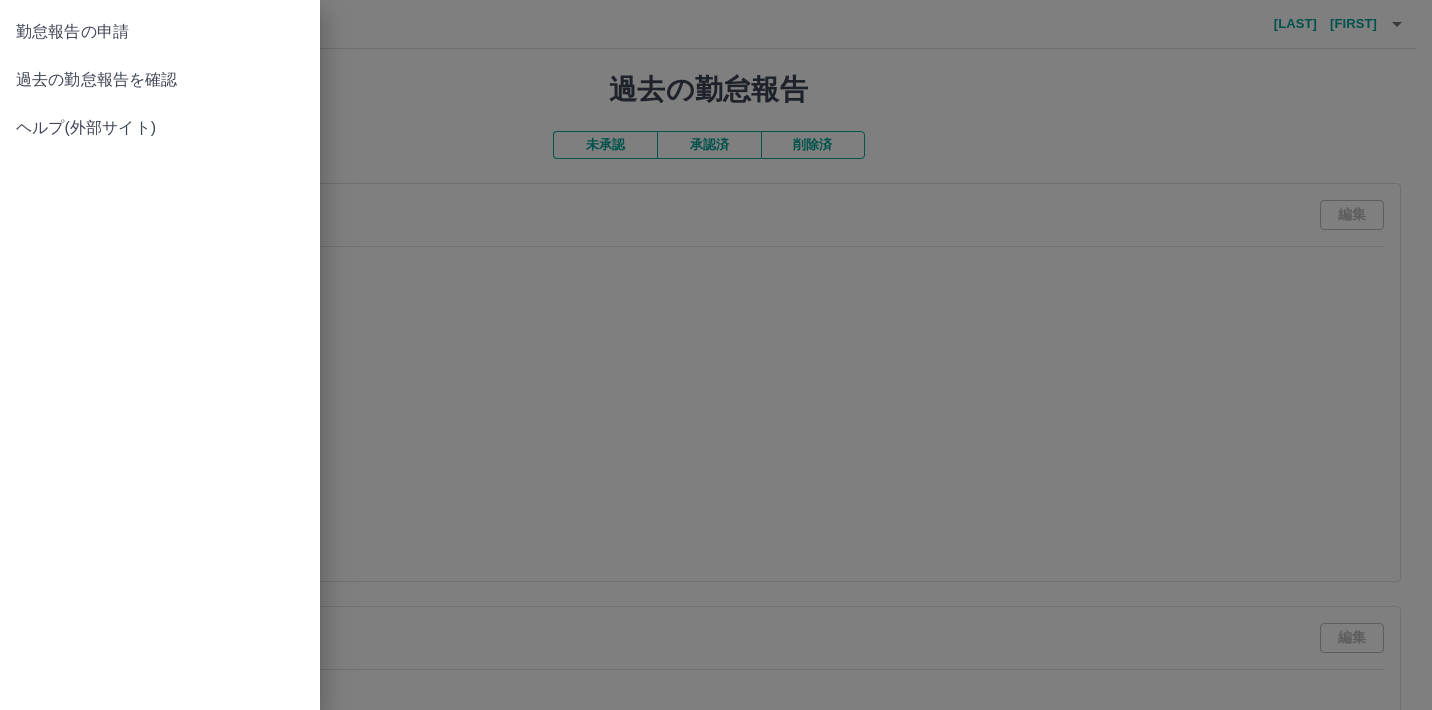 drag, startPoint x: 148, startPoint y: 30, endPoint x: 207, endPoint y: 34, distance: 59.135437 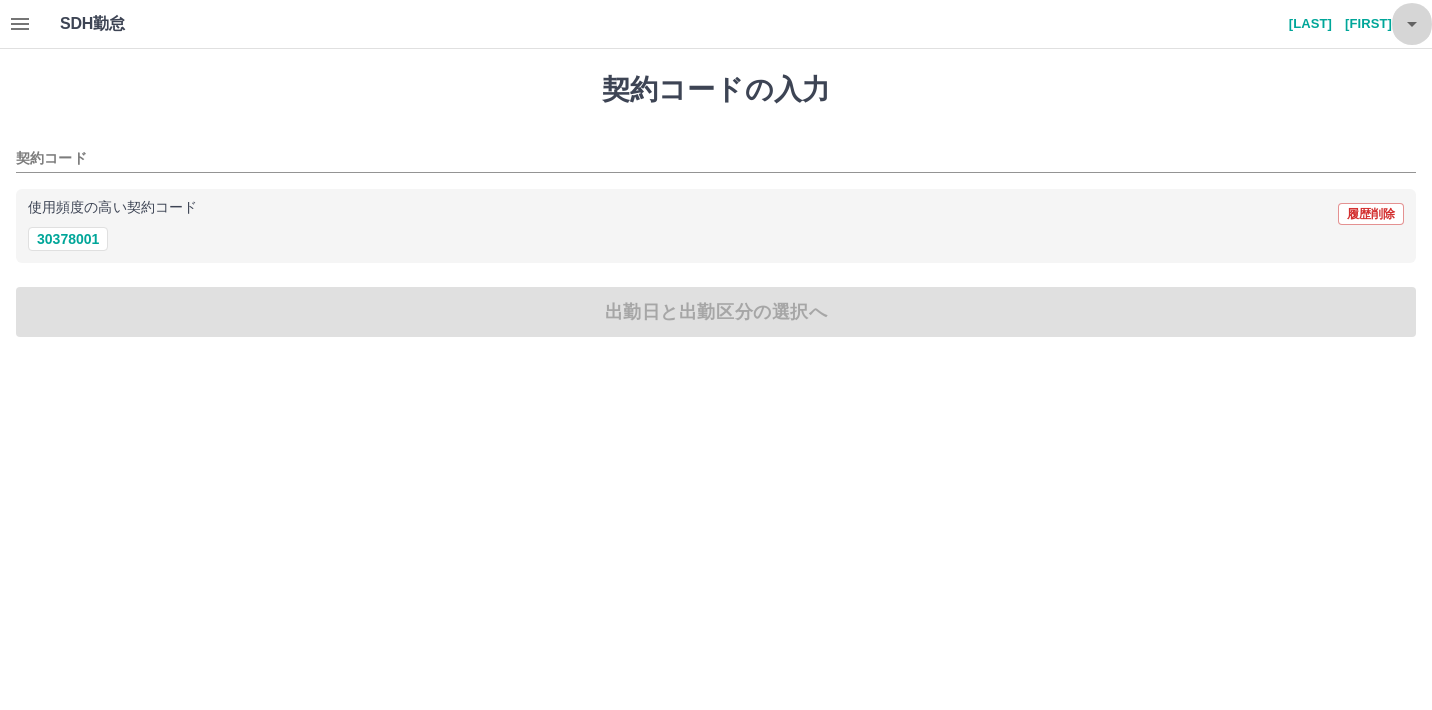 click 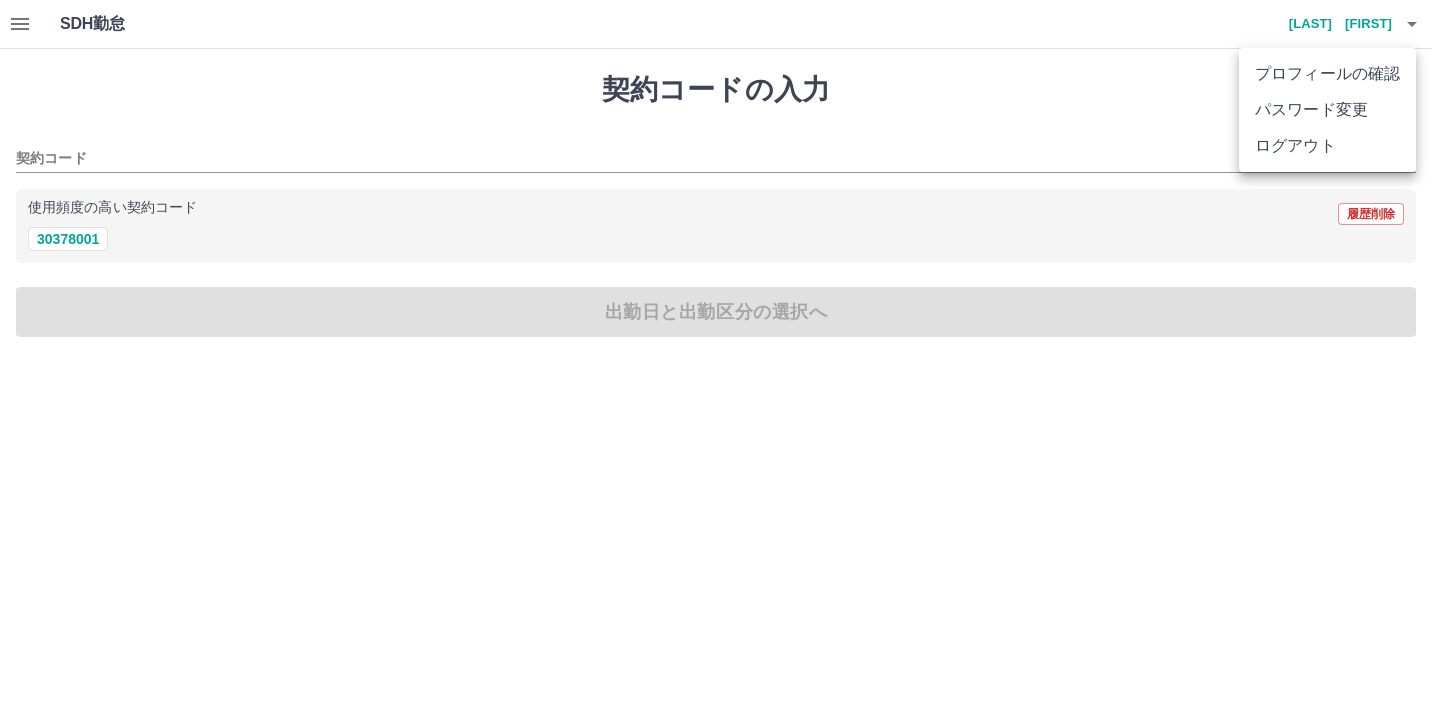 click on "ログアウト" at bounding box center (1327, 146) 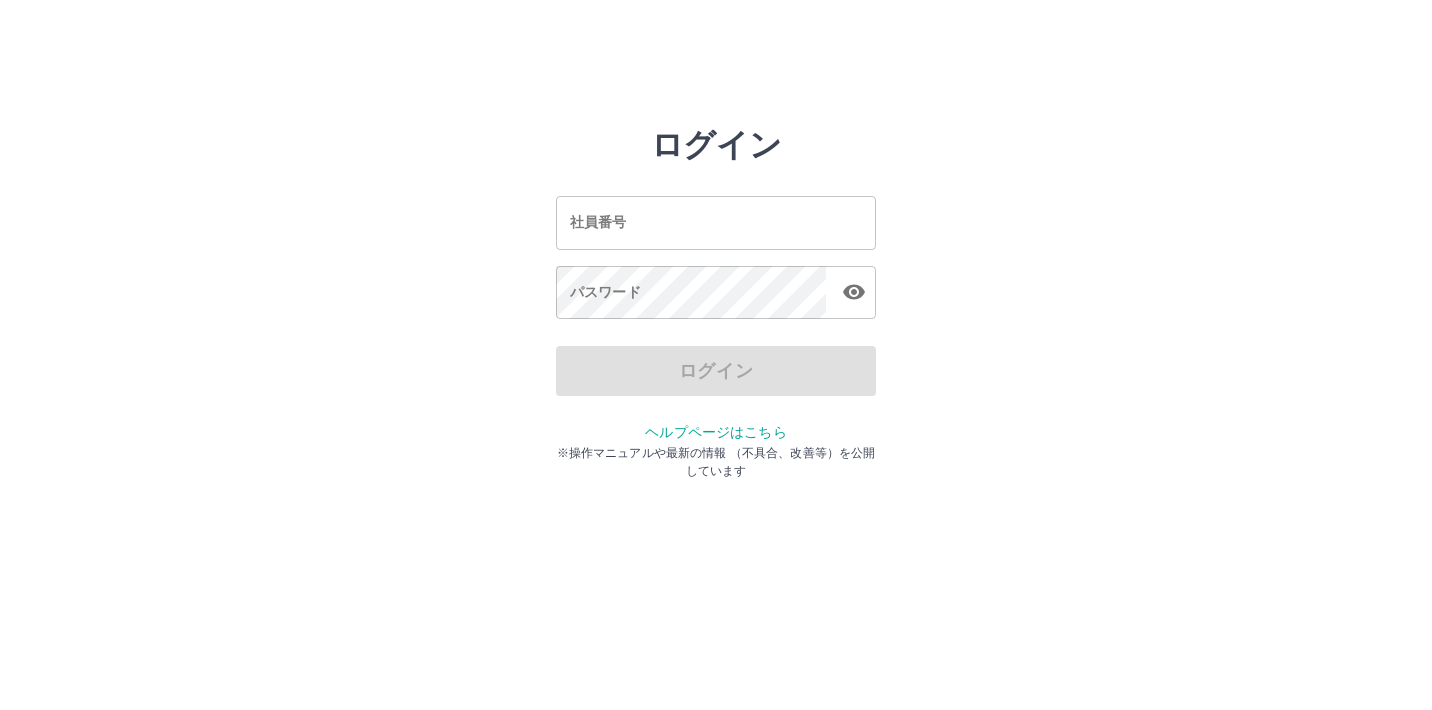 scroll, scrollTop: 0, scrollLeft: 0, axis: both 